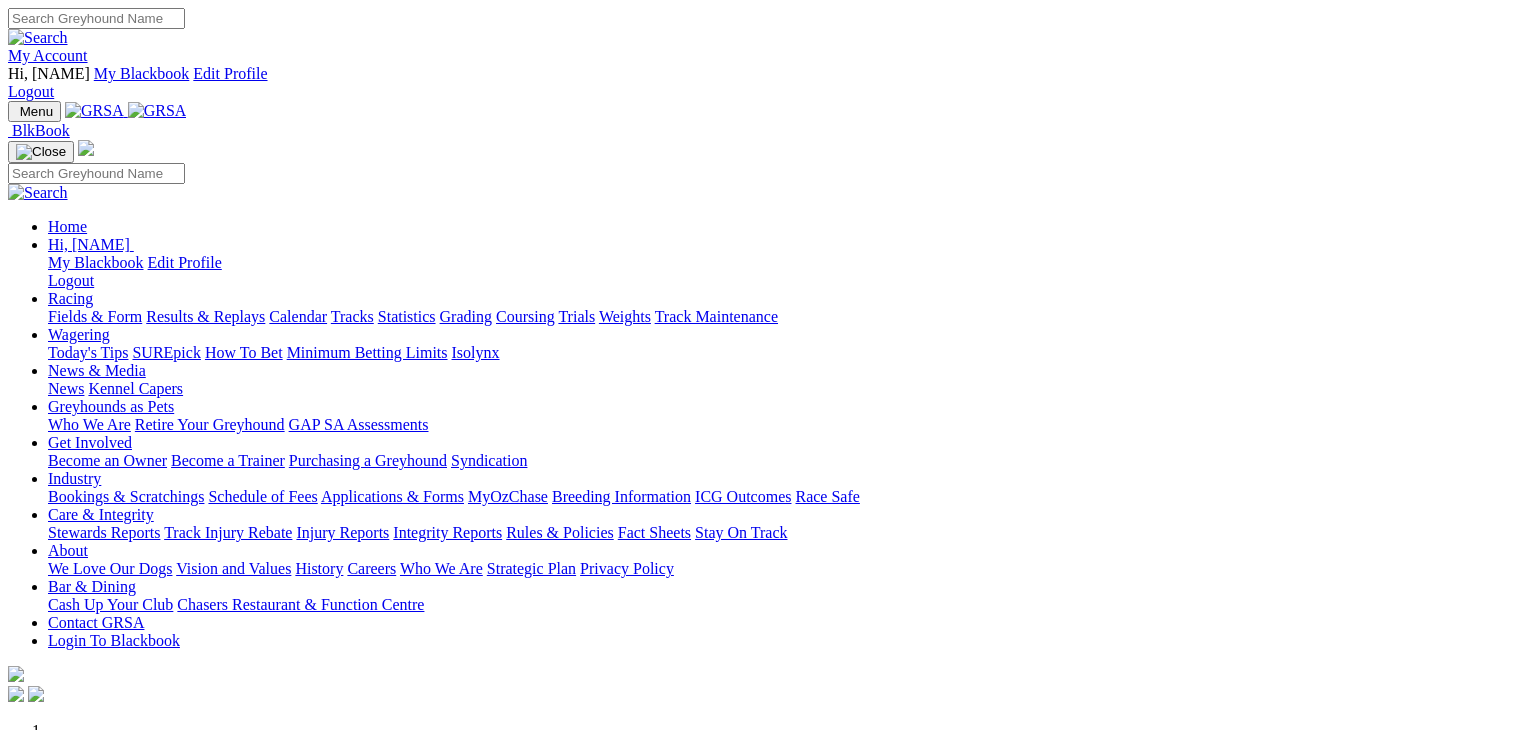 scroll, scrollTop: 0, scrollLeft: 0, axis: both 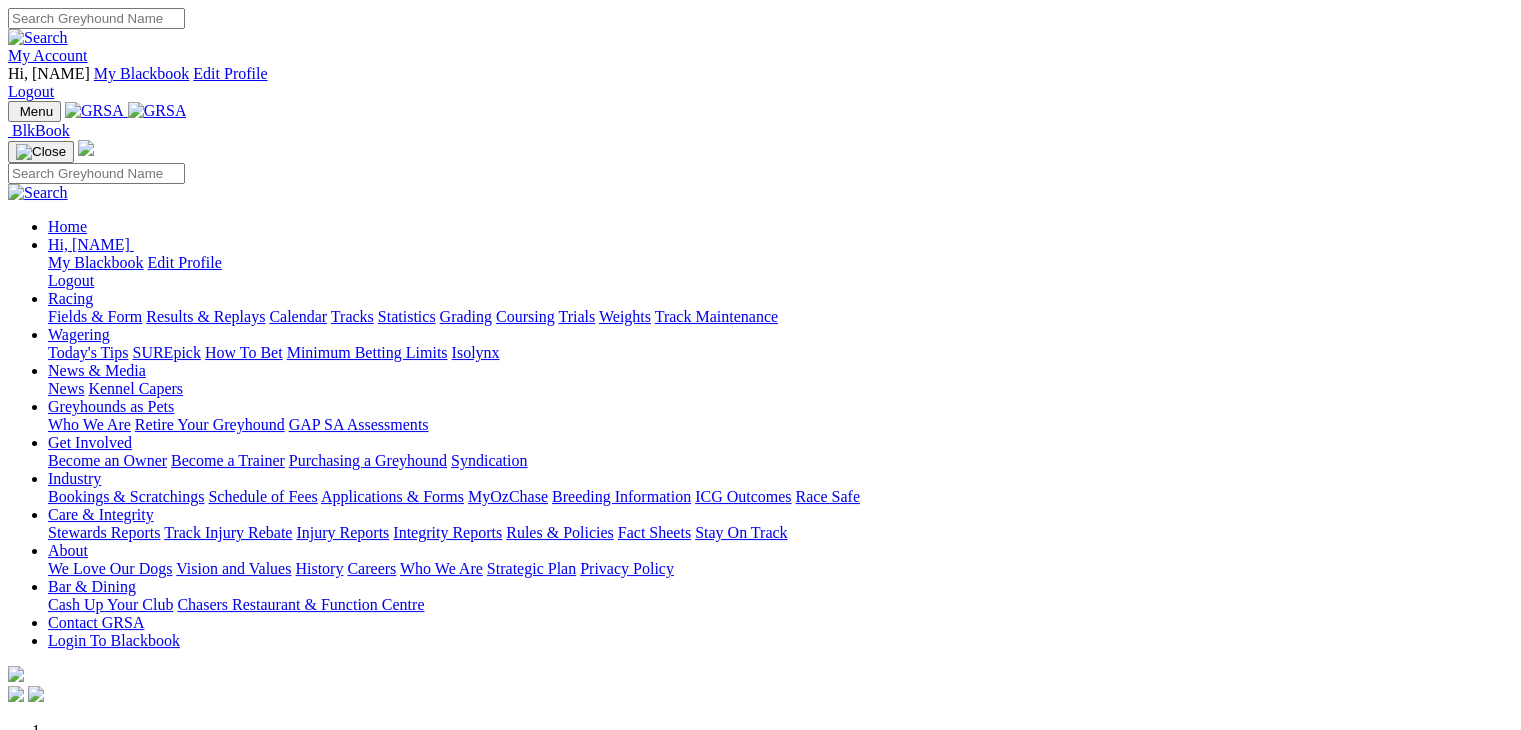 click on "Racing" at bounding box center [70, 298] 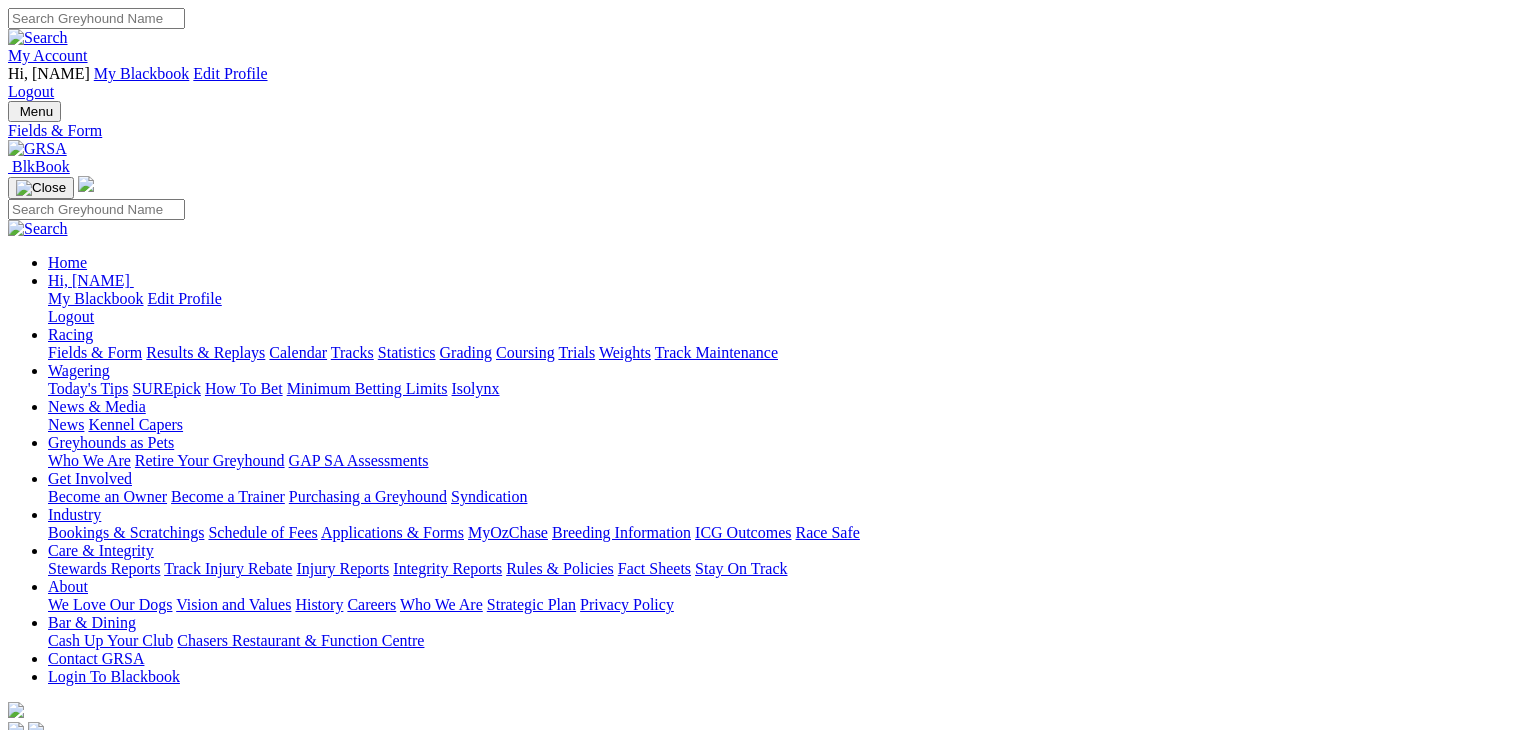scroll, scrollTop: 0, scrollLeft: 0, axis: both 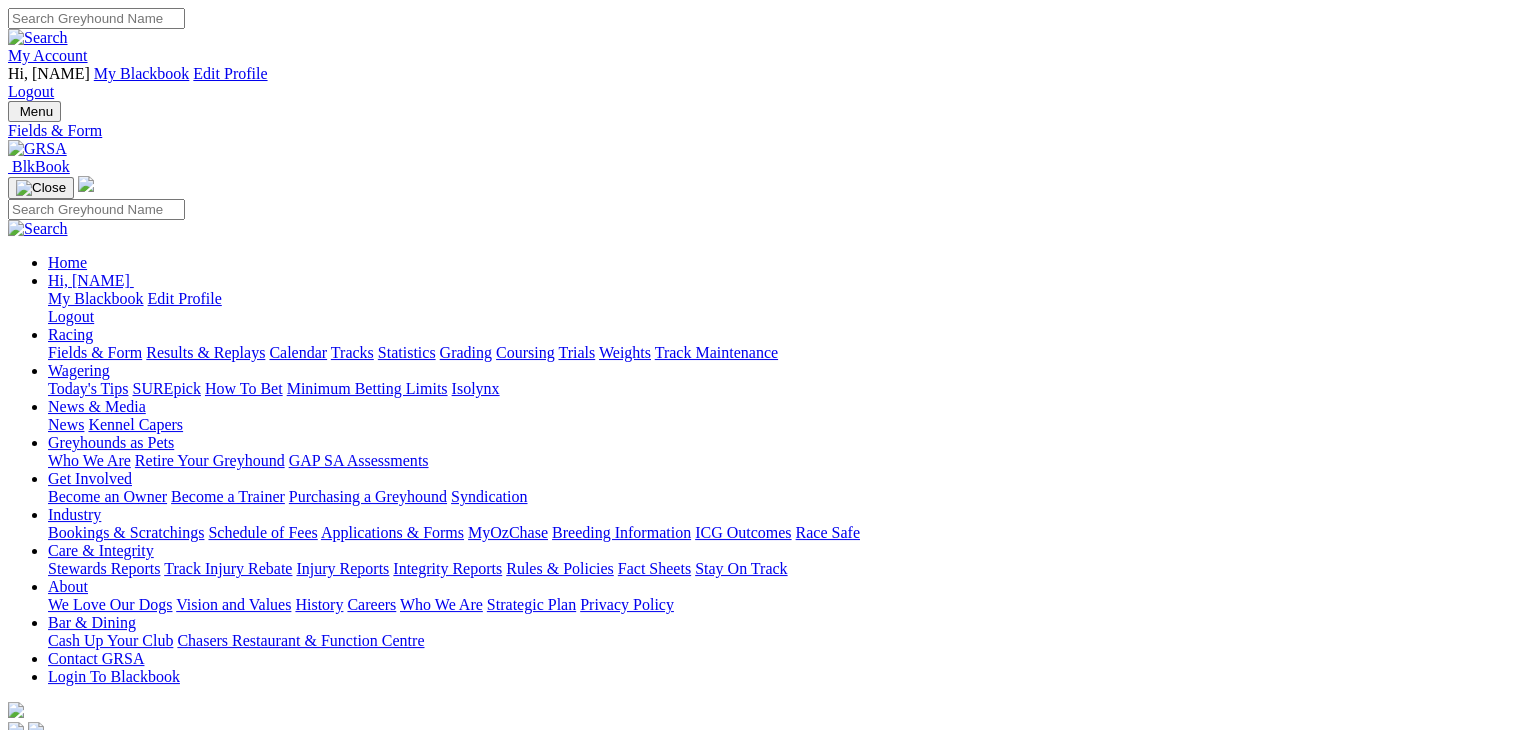 click on "South Australia
New South Wales
Northern Territory
Queensland
Tasmania
Victoria
Western Australia" at bounding box center (72, 751) 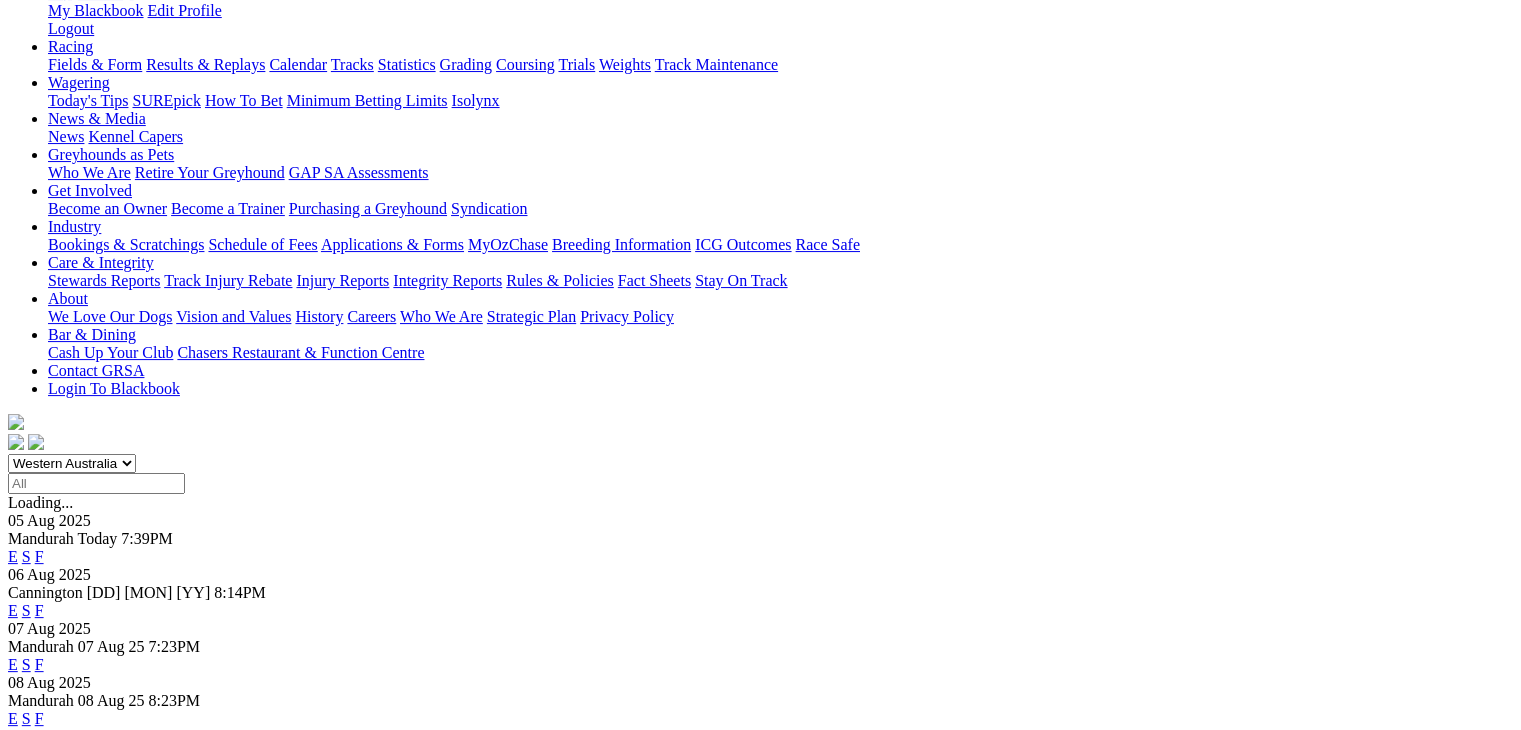 scroll, scrollTop: 400, scrollLeft: 0, axis: vertical 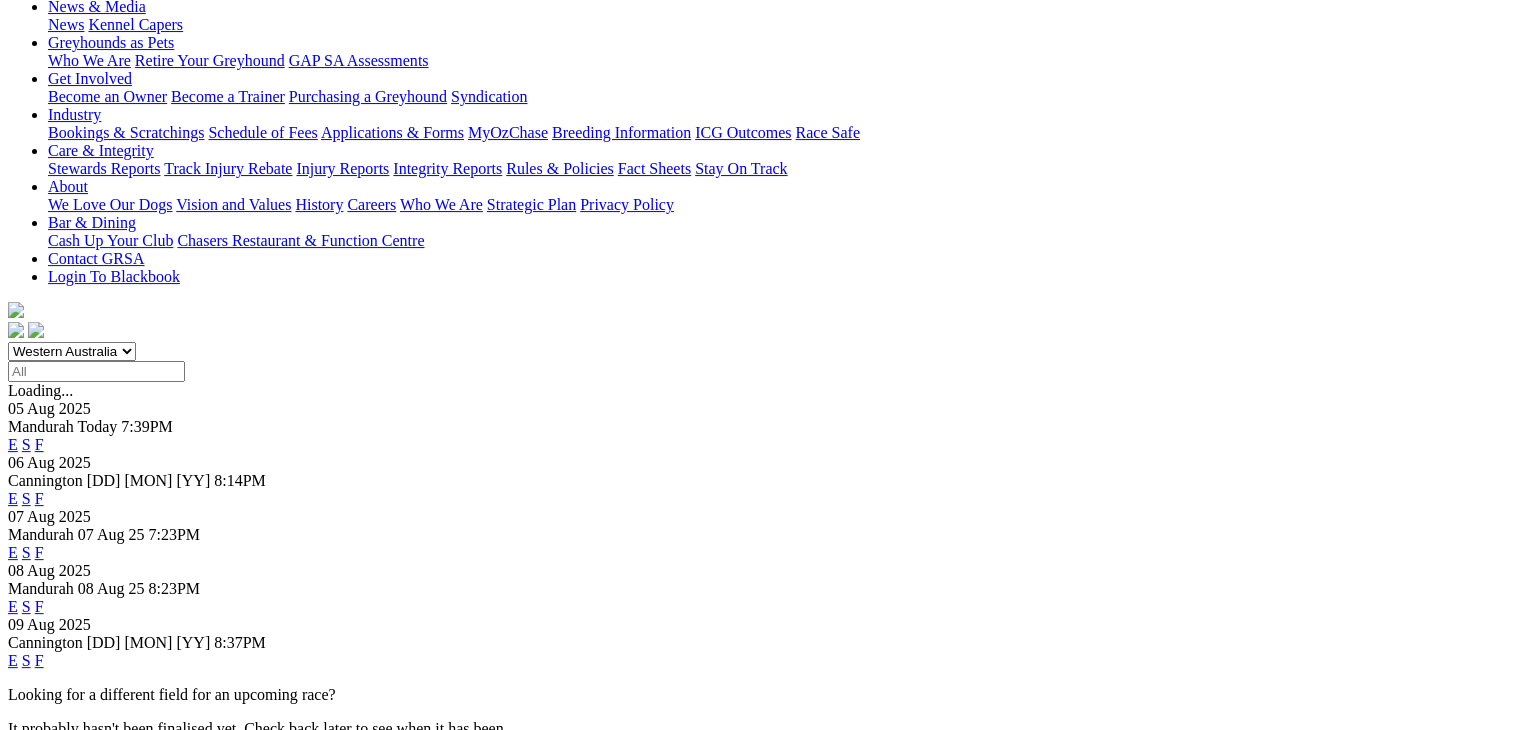 click on "E" at bounding box center [13, 660] 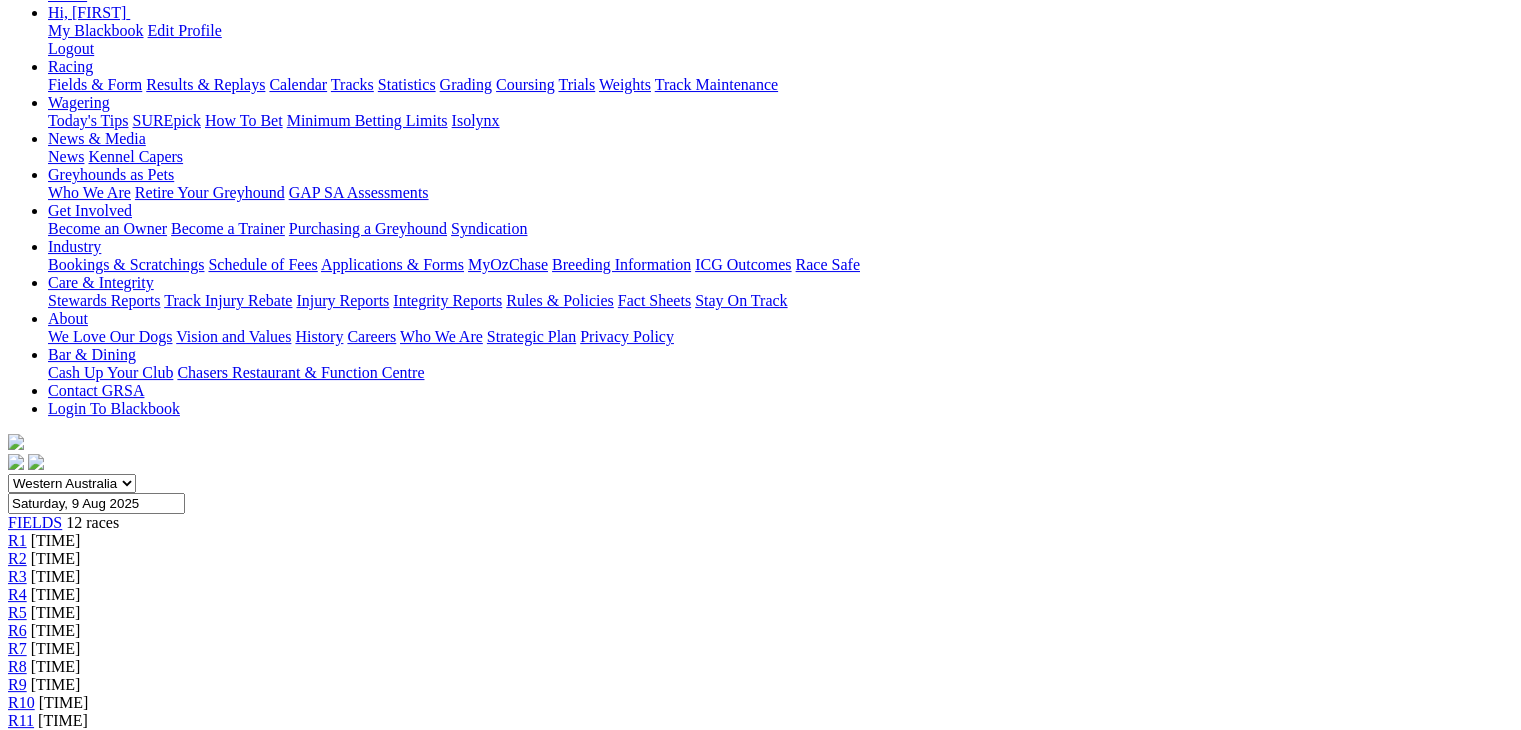 scroll, scrollTop: 300, scrollLeft: 0, axis: vertical 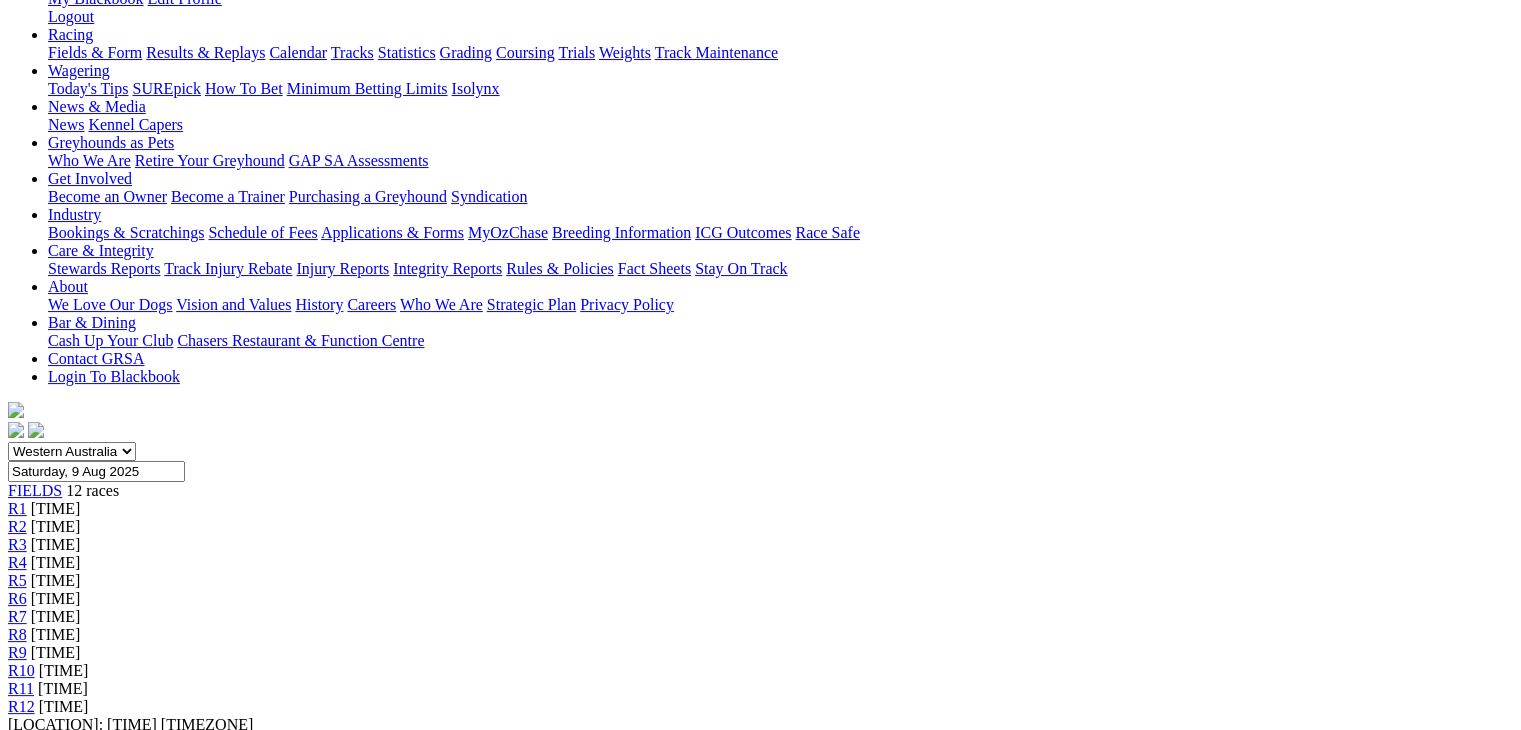 click on "Expert Form" at bounding box center [88, 1200] 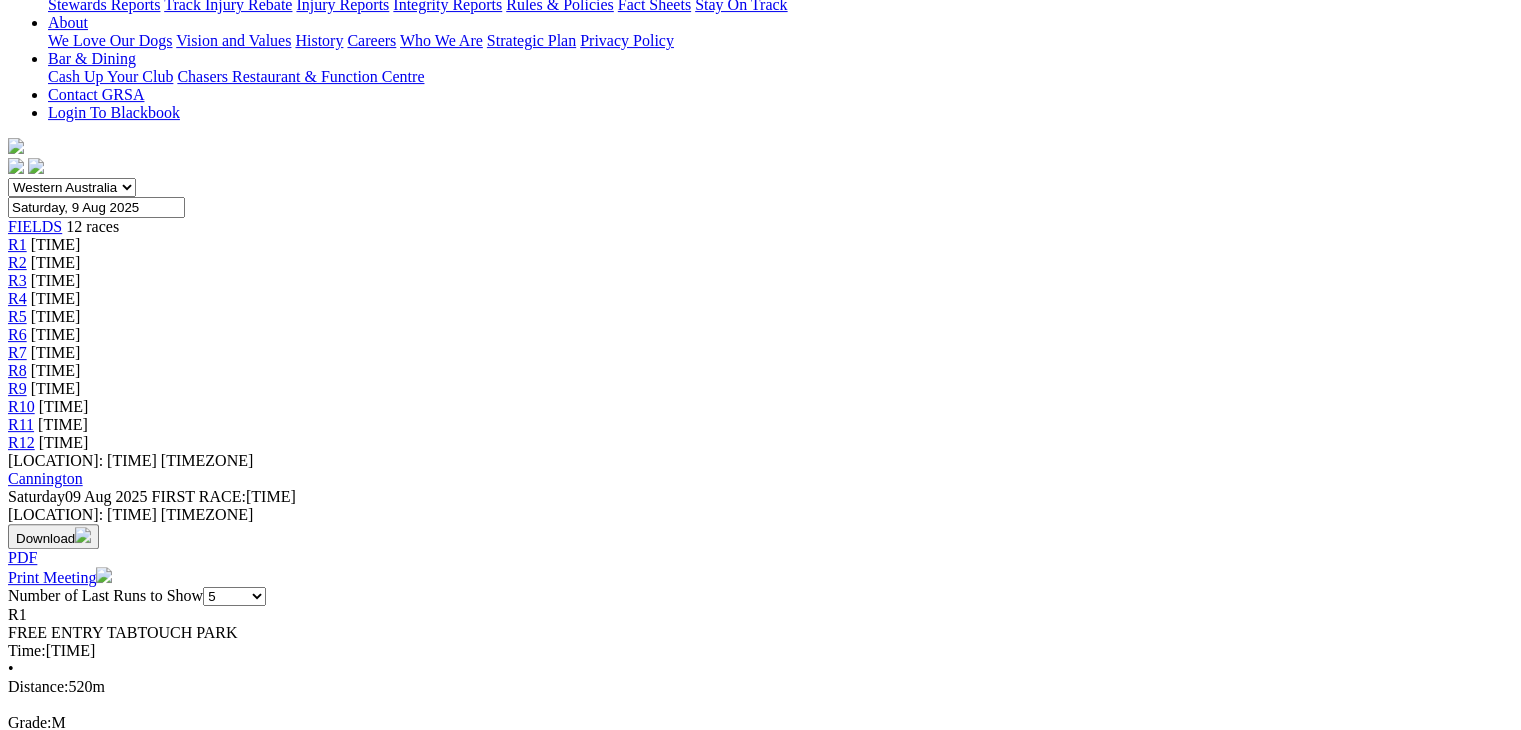 scroll, scrollTop: 600, scrollLeft: 0, axis: vertical 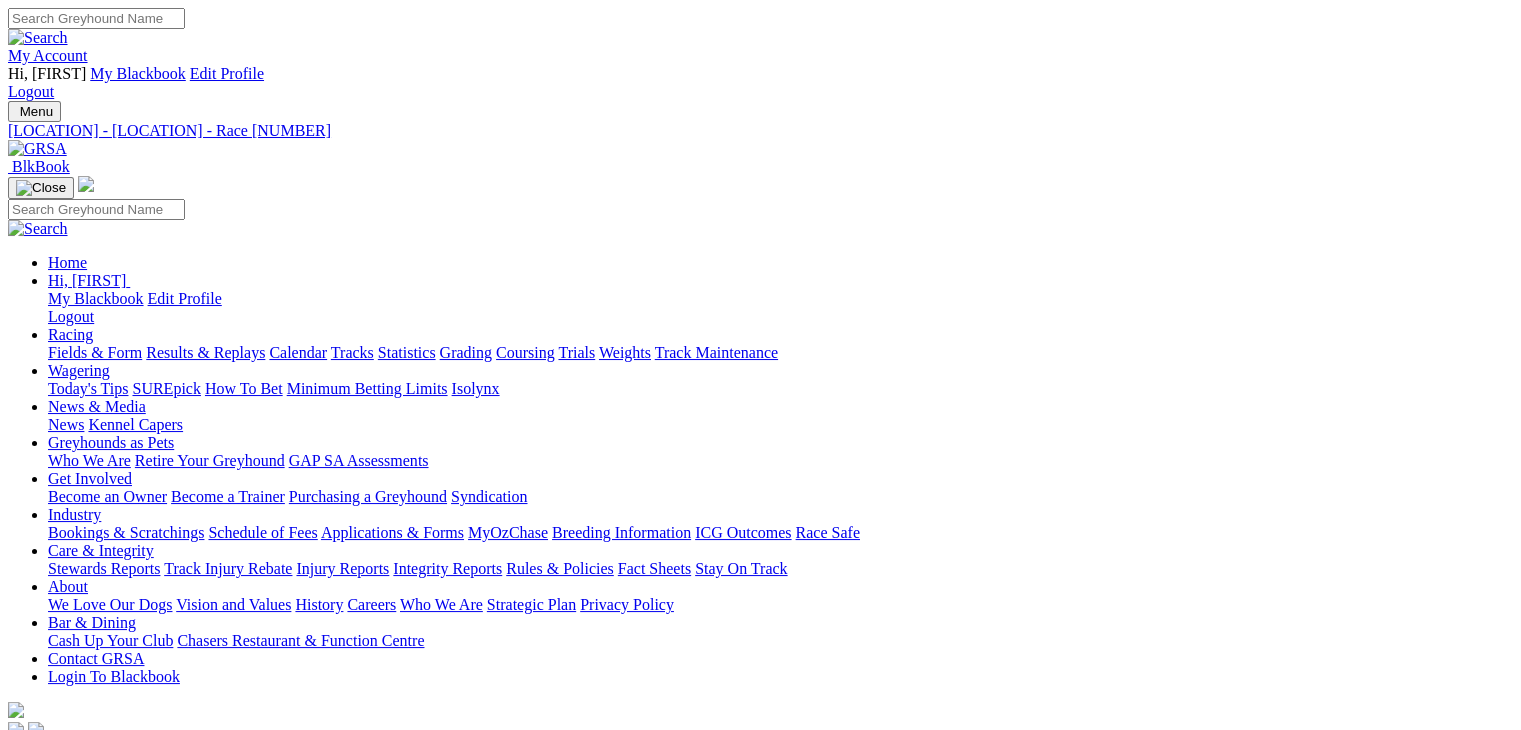 click on "R2" at bounding box center [17, 826] 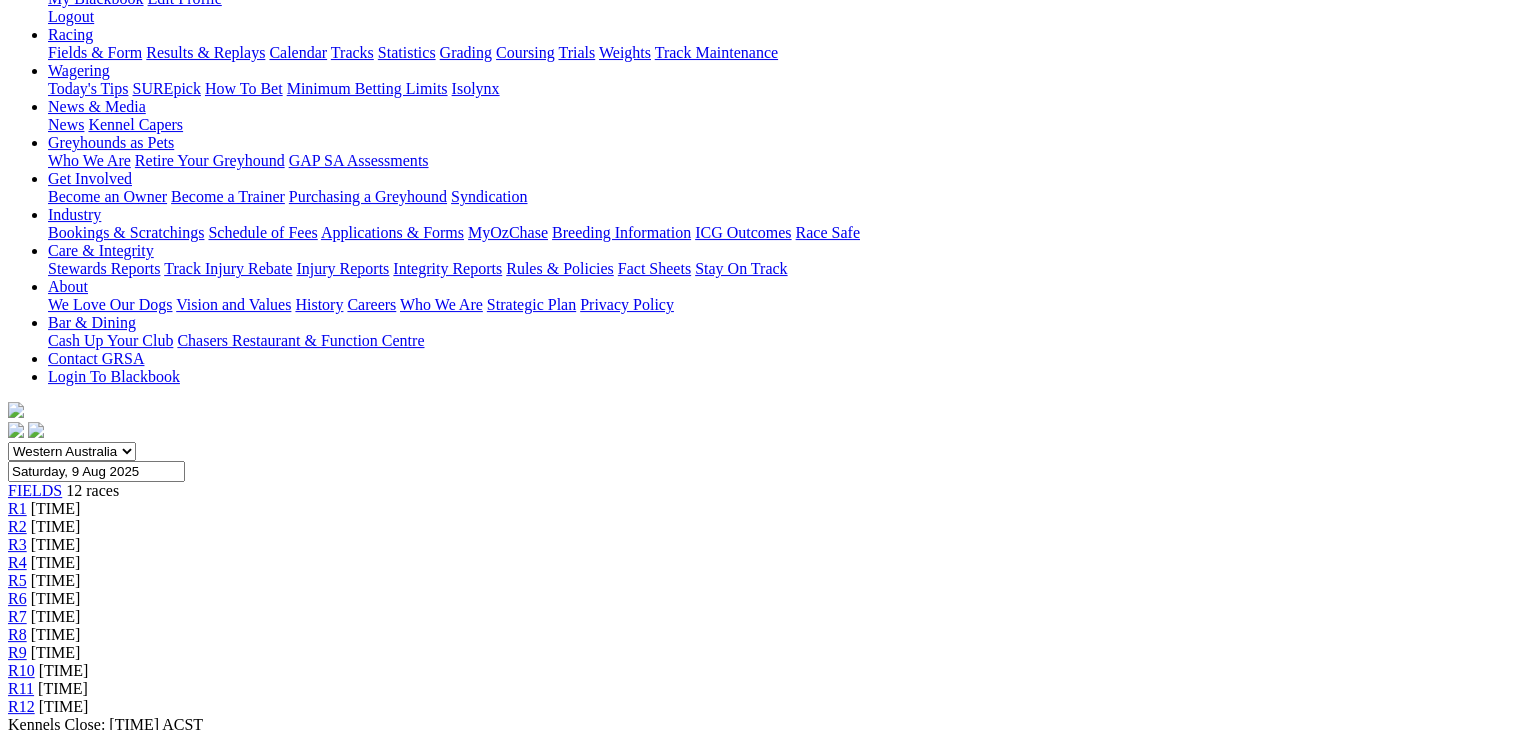 click on "Expert Form" at bounding box center (88, 1200) 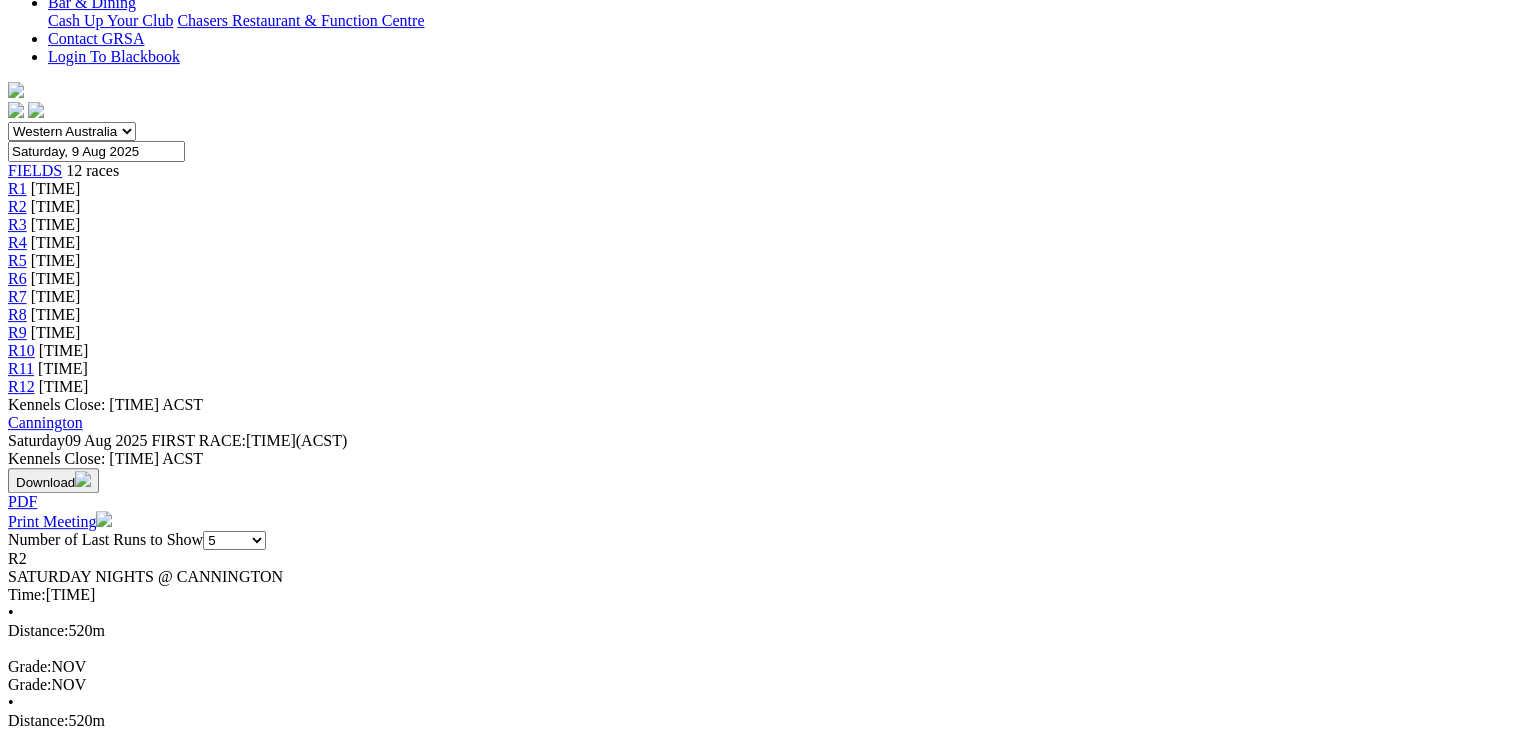 scroll, scrollTop: 600, scrollLeft: 0, axis: vertical 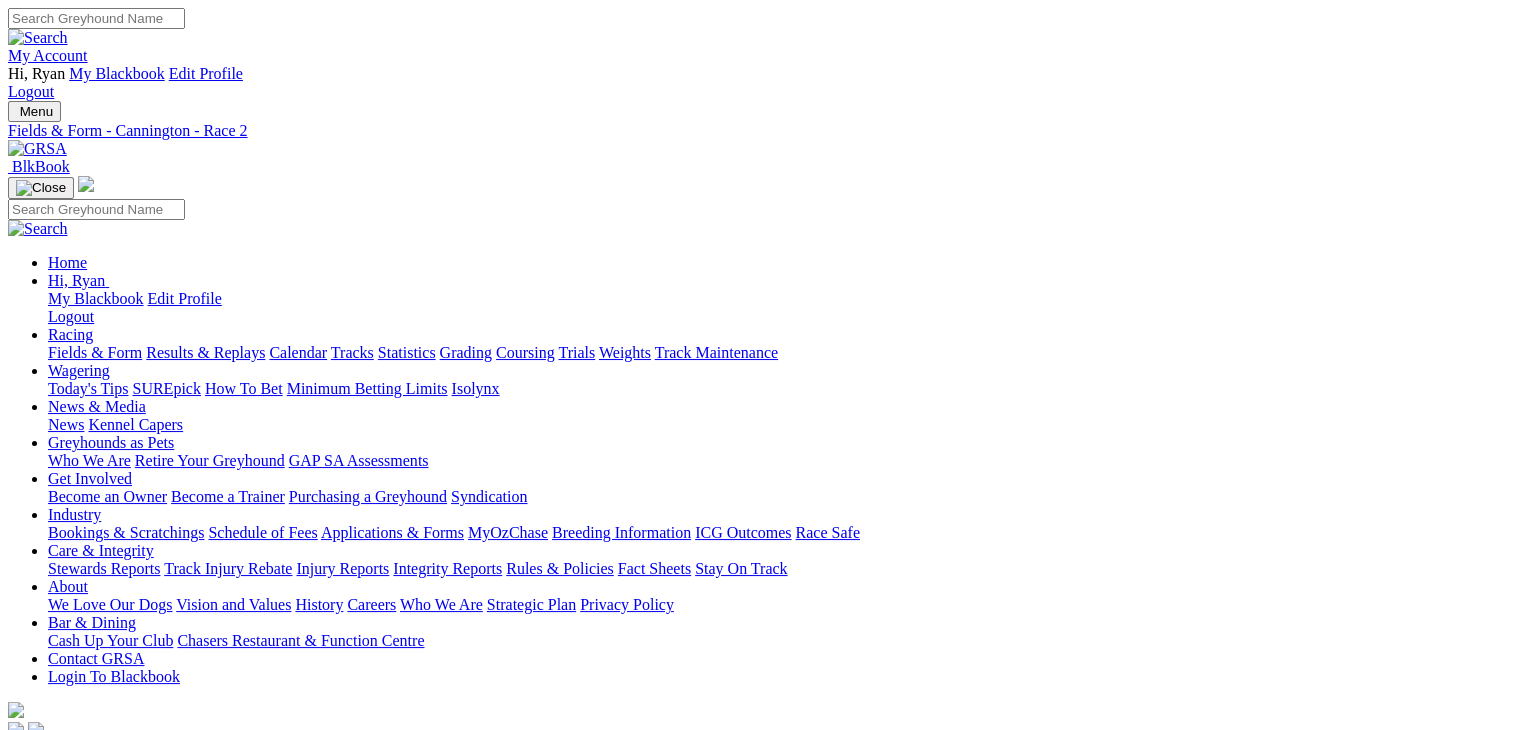 click on "R3" at bounding box center [17, 844] 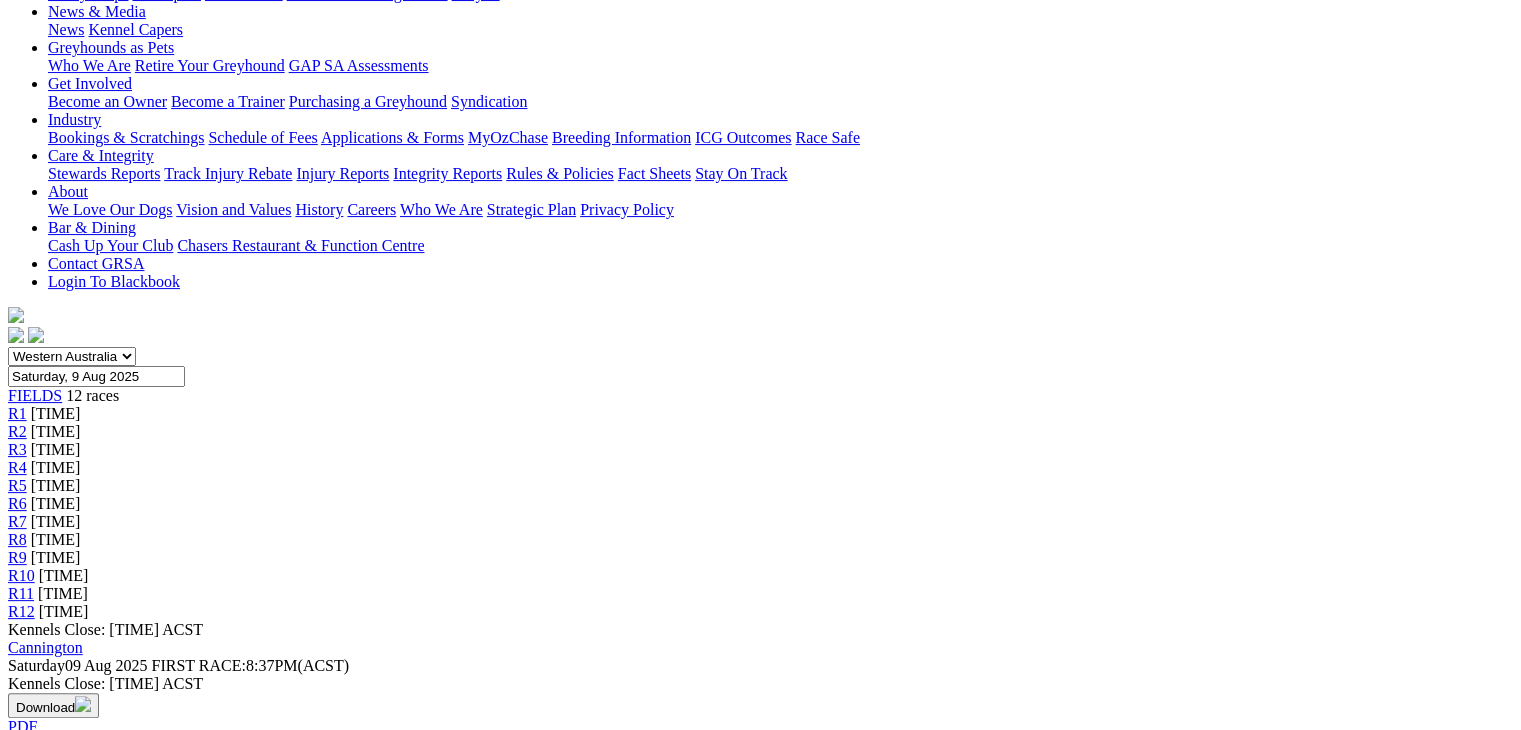 scroll, scrollTop: 400, scrollLeft: 0, axis: vertical 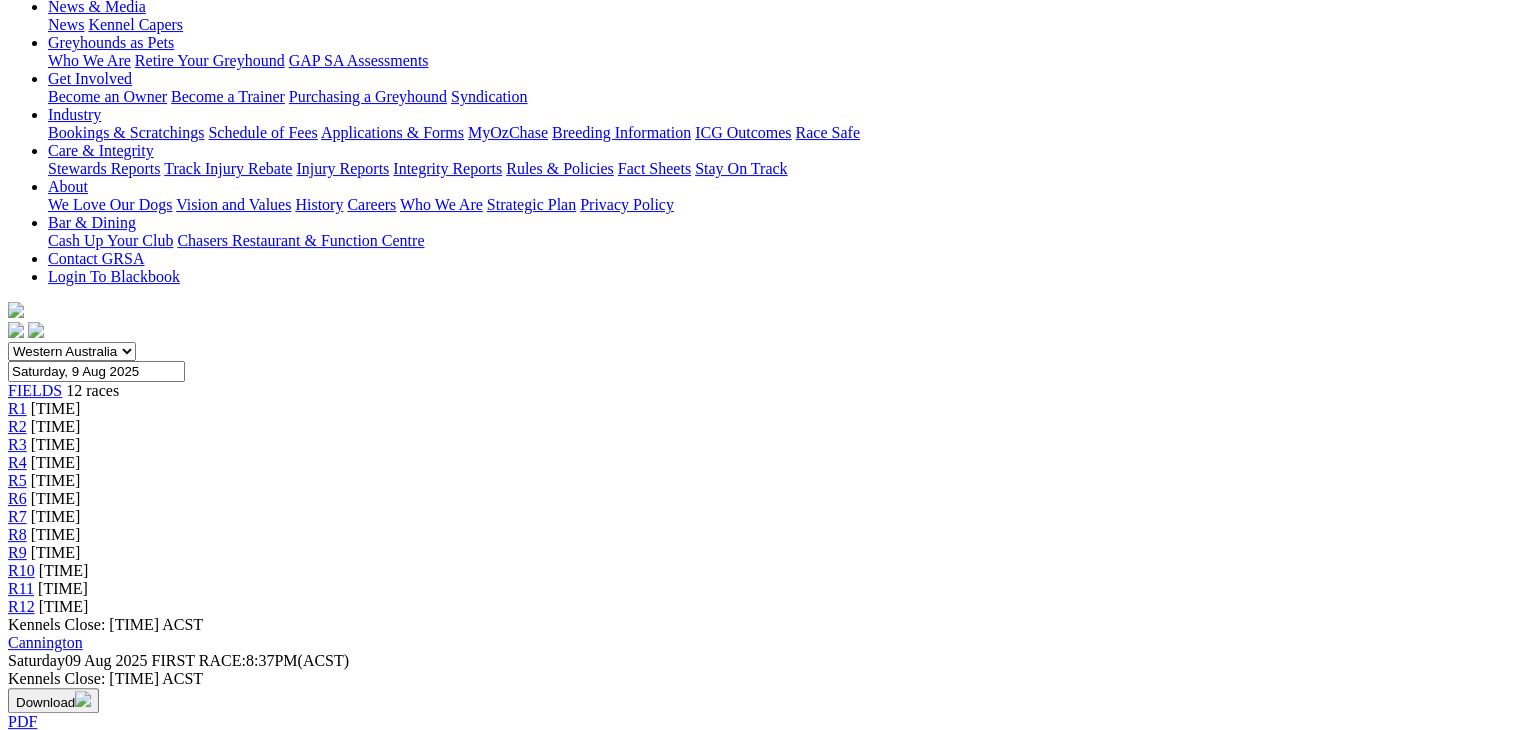click on "Expert Form" at bounding box center [88, 1100] 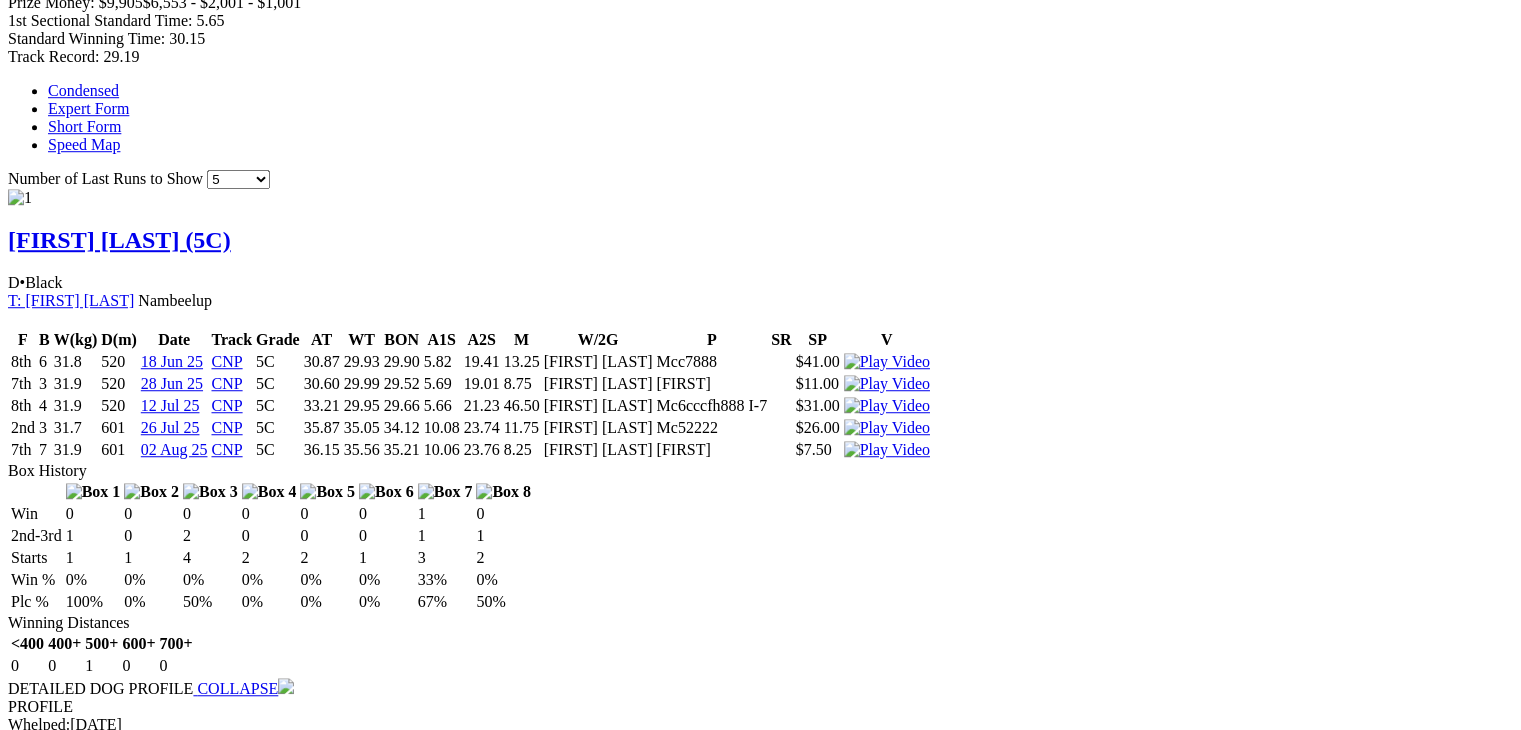 scroll, scrollTop: 1400, scrollLeft: 0, axis: vertical 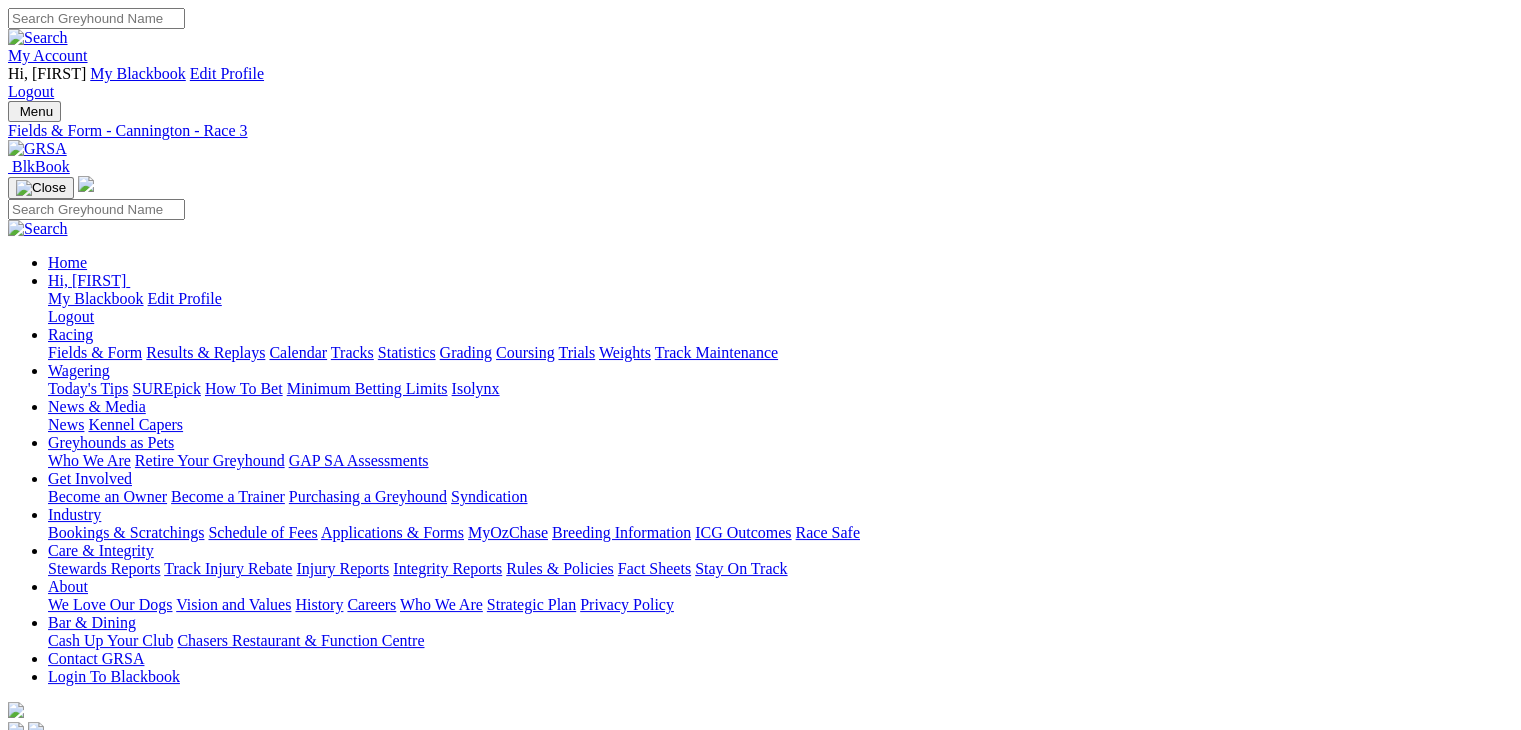 click on "R4" at bounding box center [17, 862] 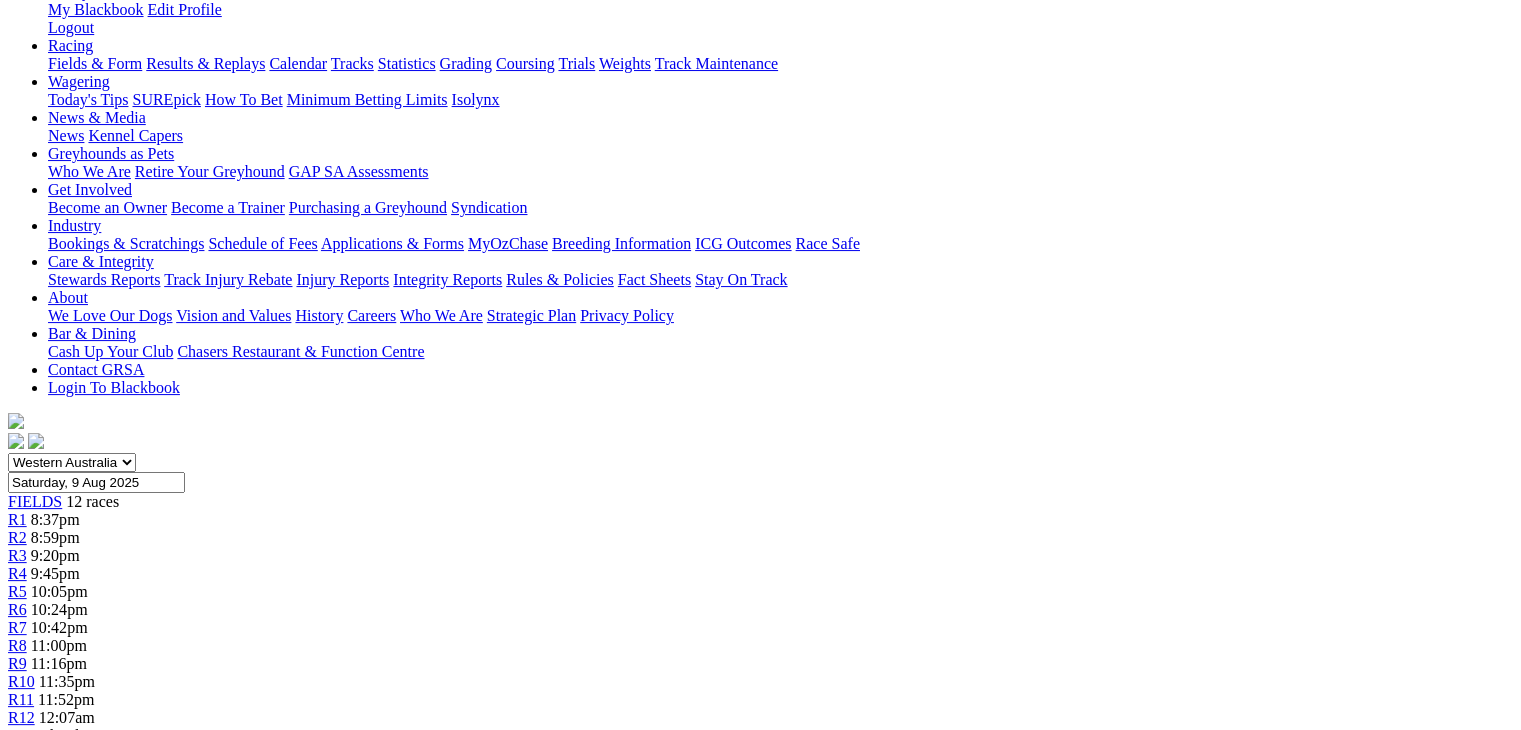 scroll, scrollTop: 400, scrollLeft: 0, axis: vertical 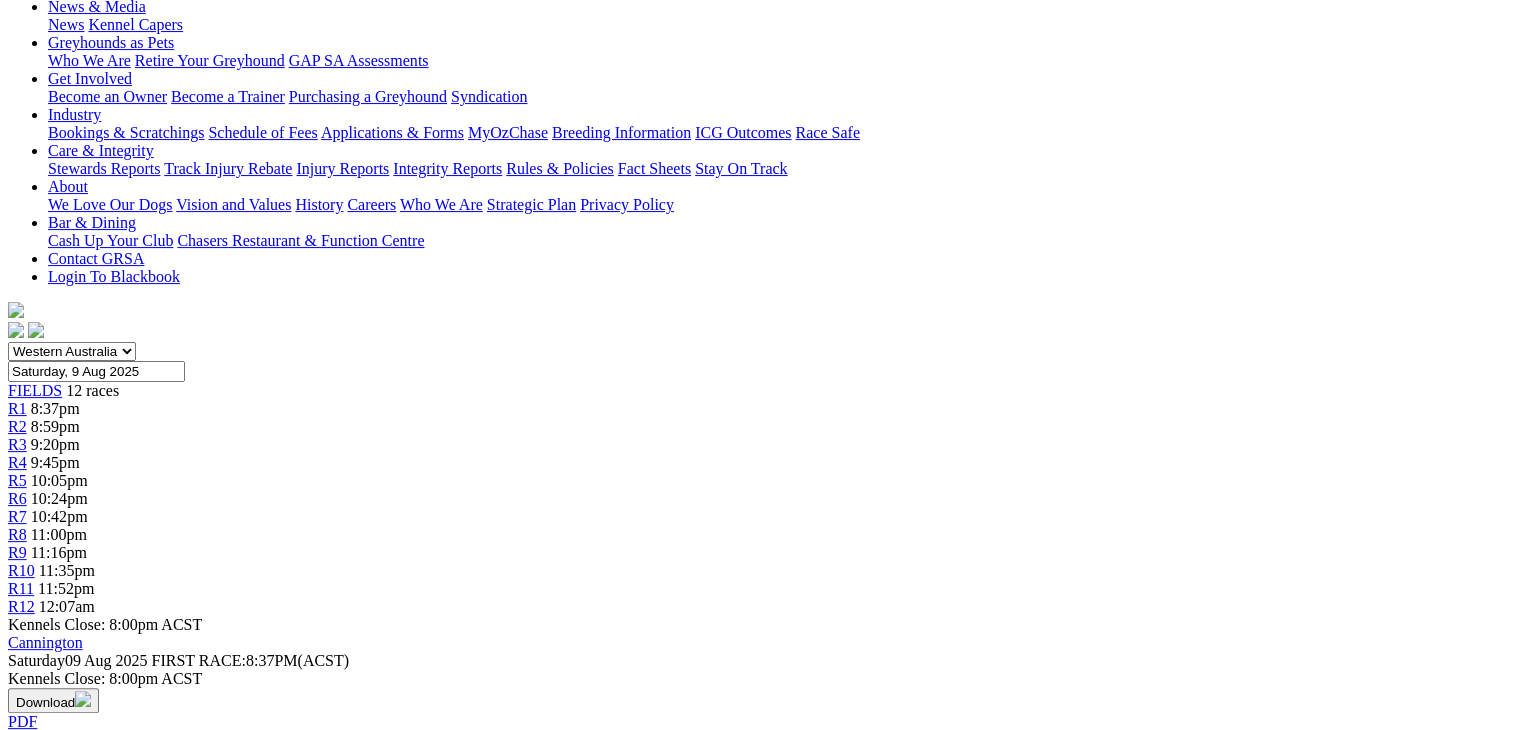 click on "Expert Form" at bounding box center (88, 1100) 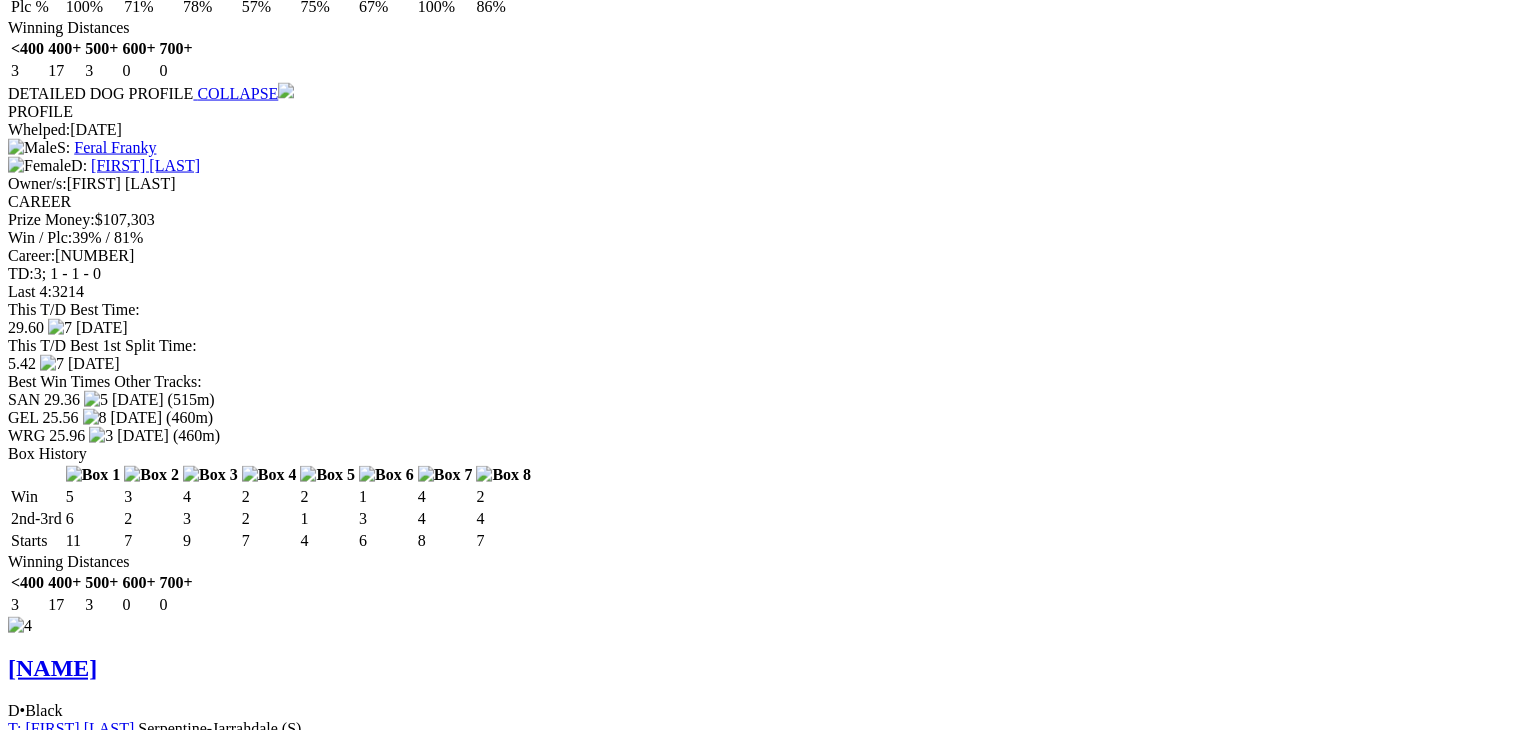 scroll, scrollTop: 3500, scrollLeft: 0, axis: vertical 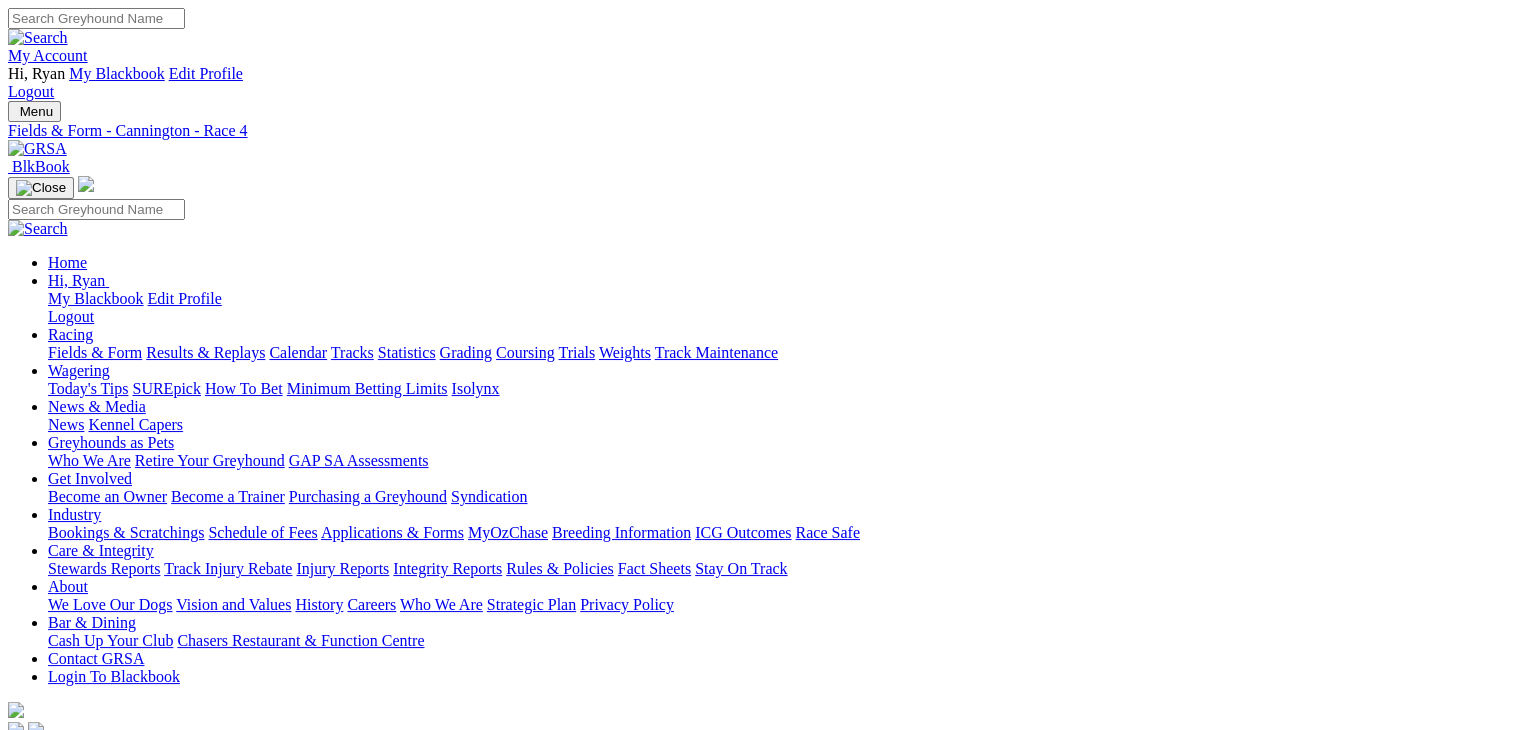 click on "10:05pm" at bounding box center (59, 880) 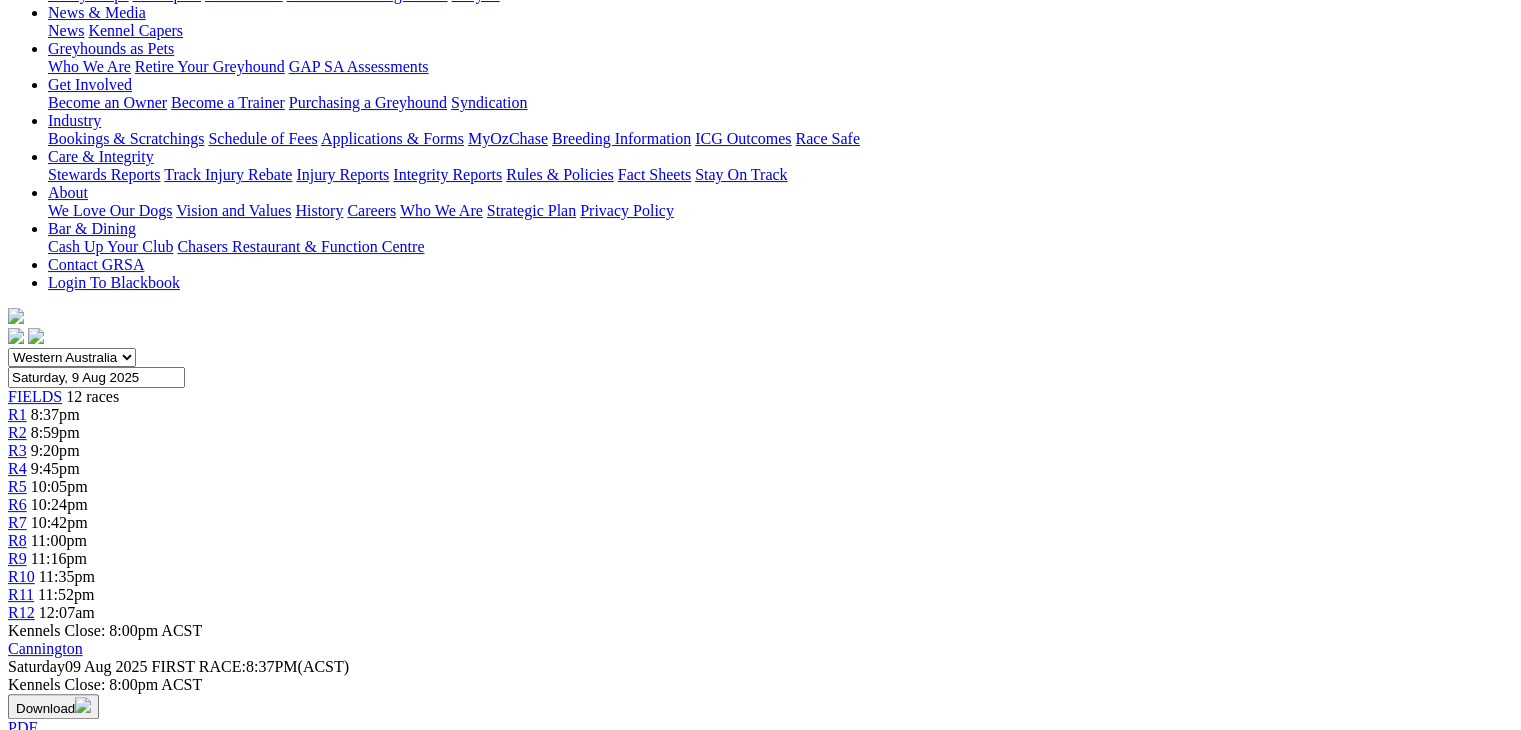 scroll, scrollTop: 400, scrollLeft: 0, axis: vertical 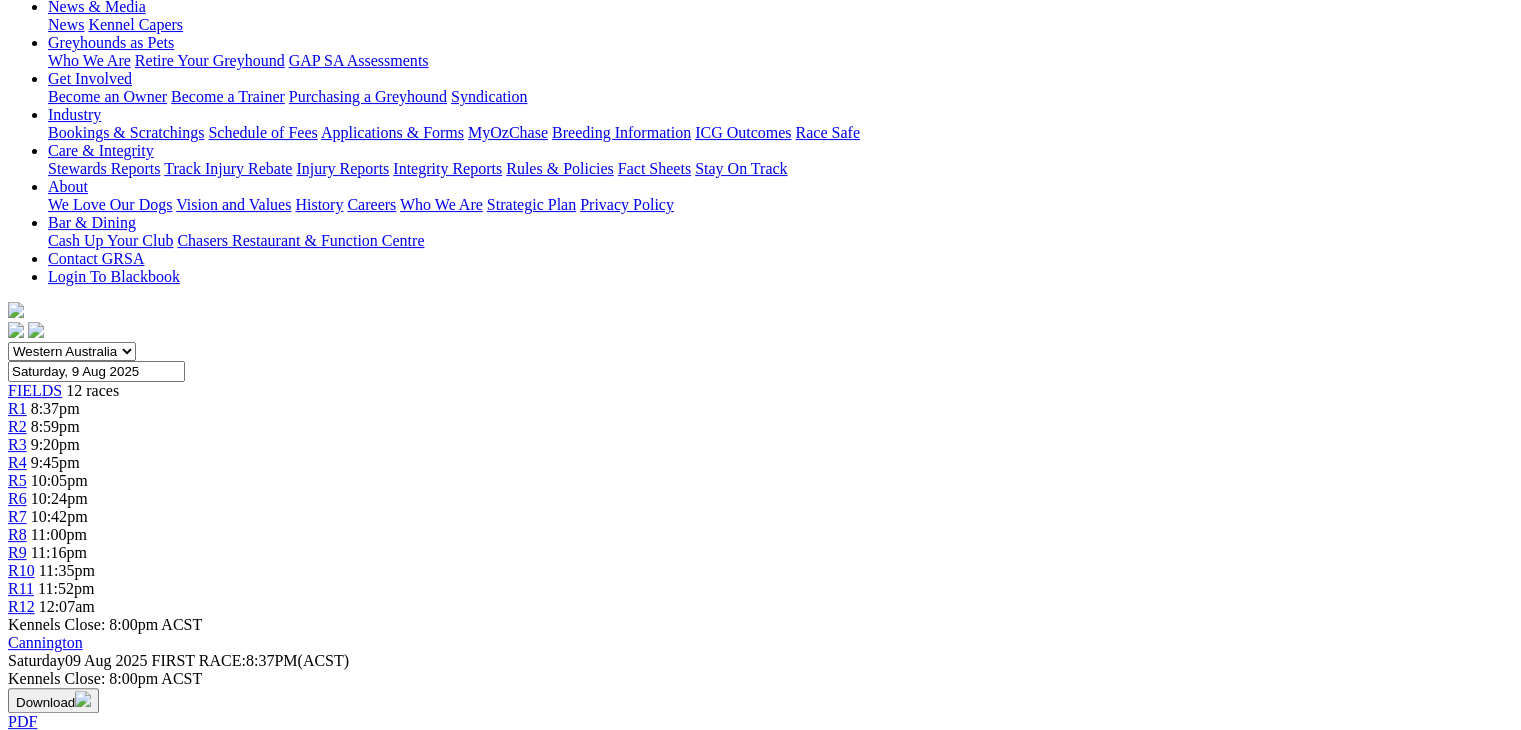 click on "Expert Form" at bounding box center [88, 1100] 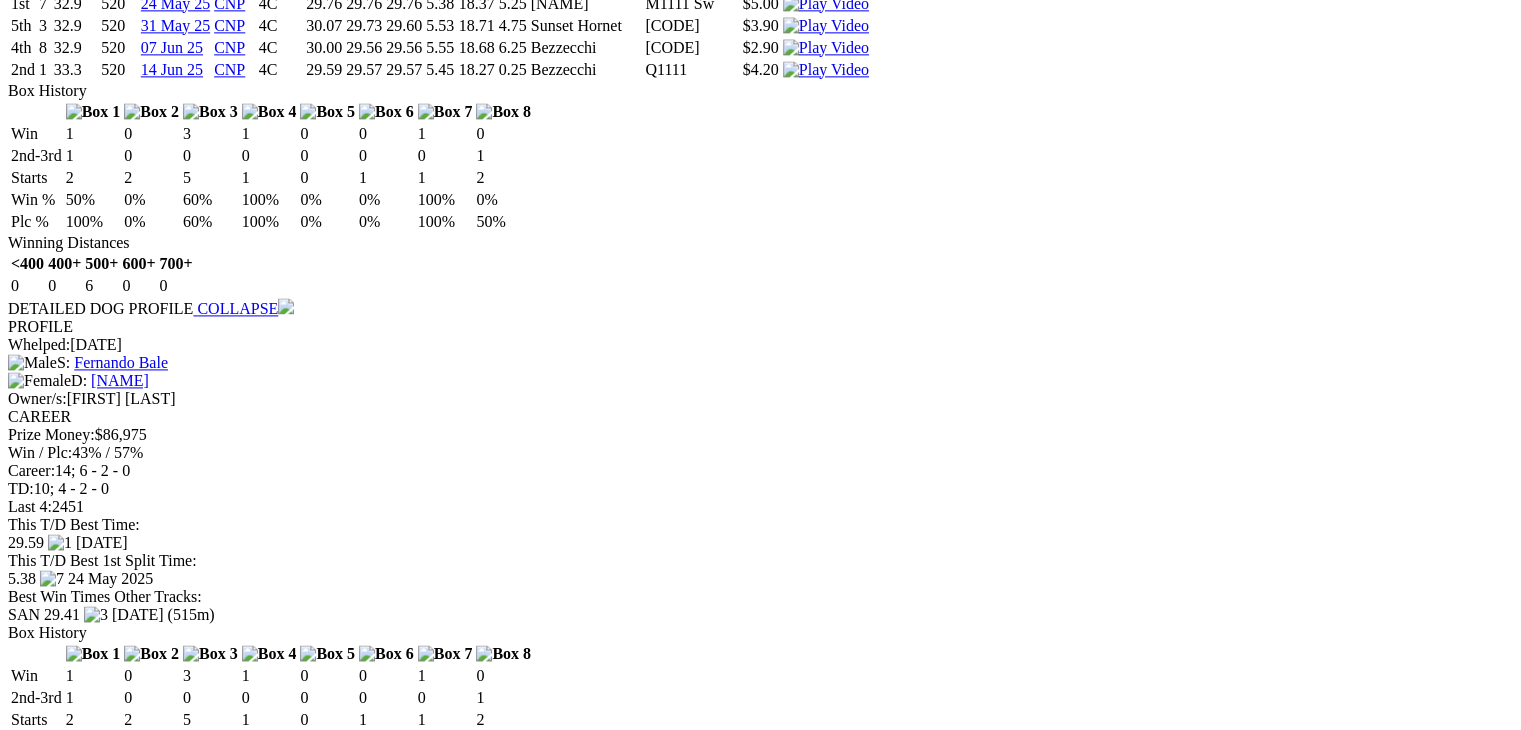 scroll, scrollTop: 2800, scrollLeft: 0, axis: vertical 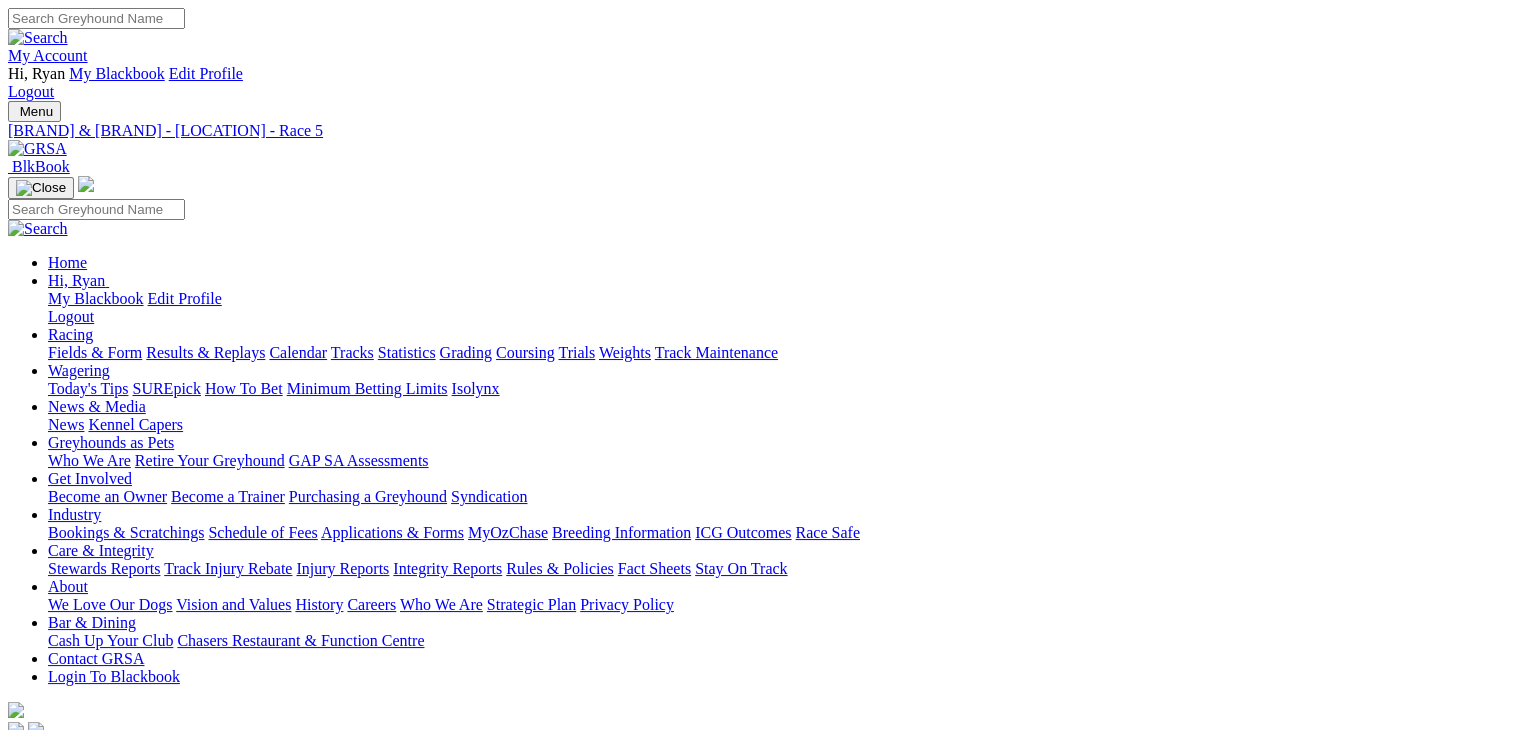 click on "10:24pm" at bounding box center [59, 898] 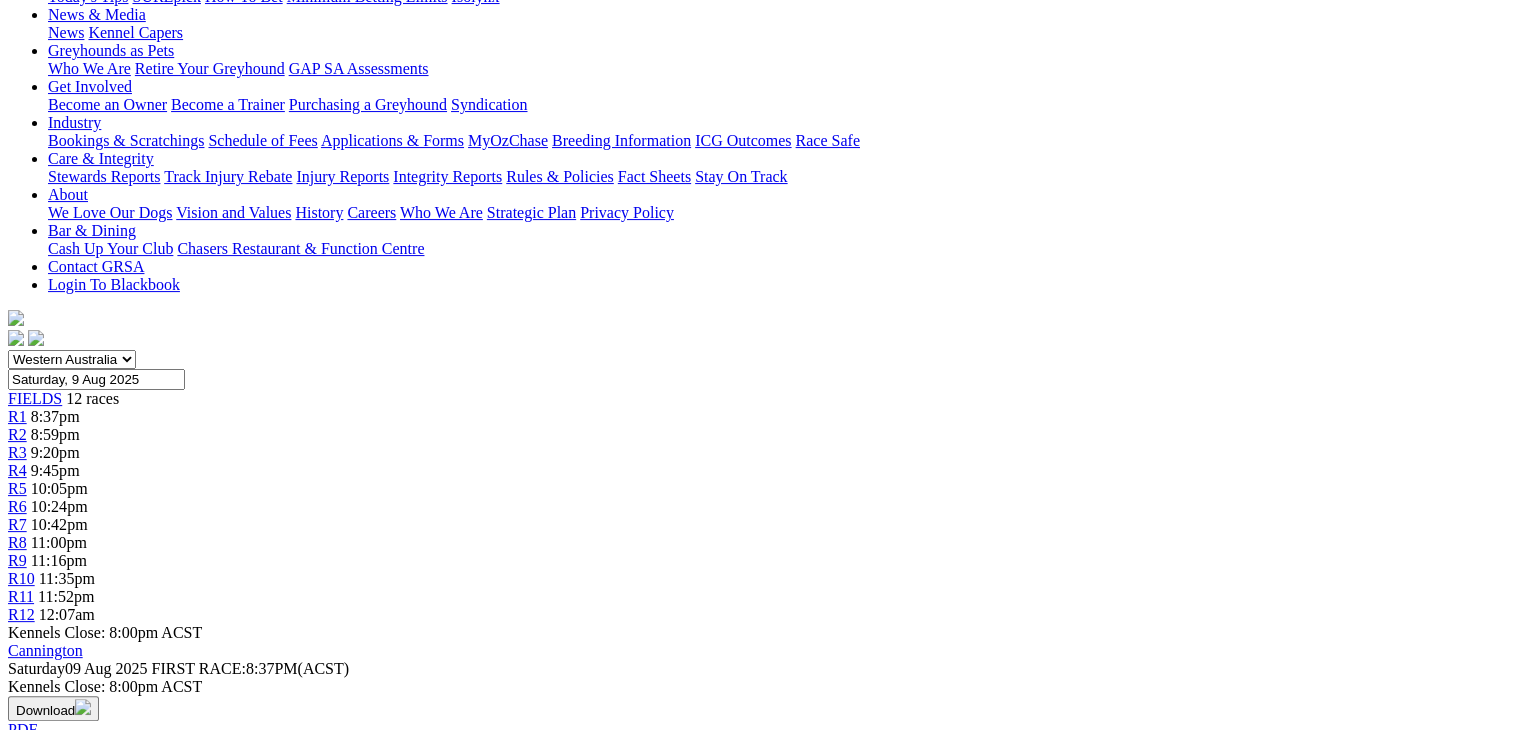 scroll, scrollTop: 400, scrollLeft: 0, axis: vertical 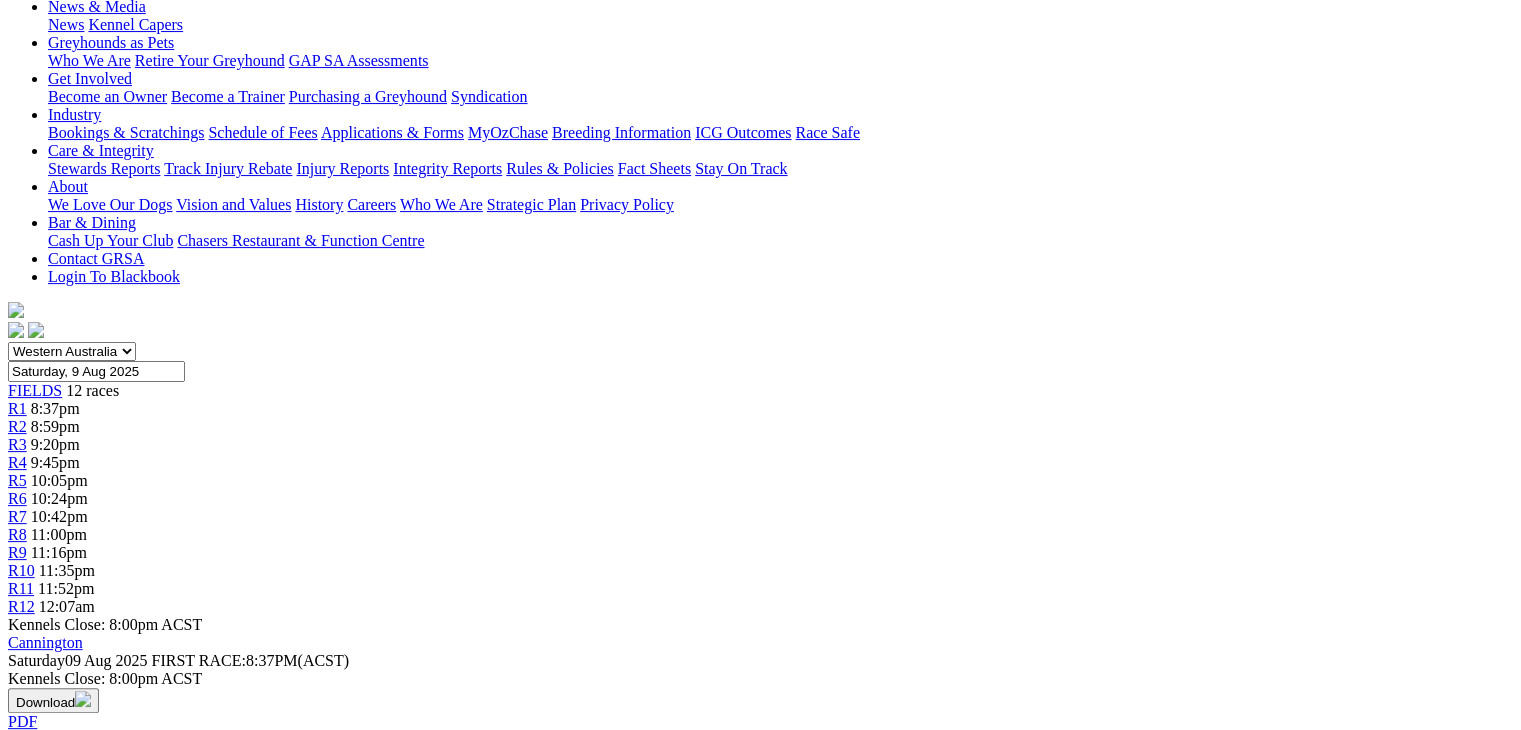 click on "Expert Form" at bounding box center [88, 1100] 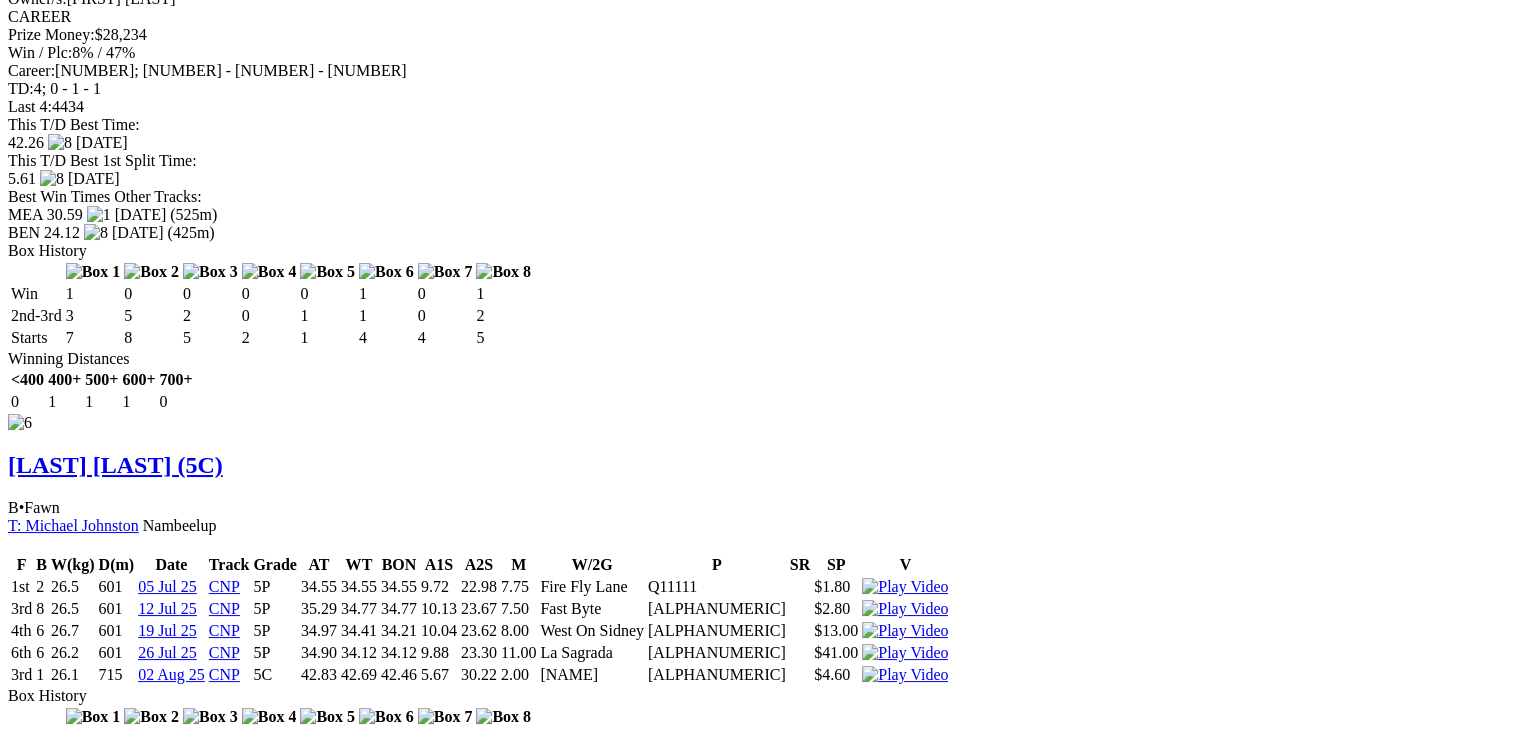 scroll, scrollTop: 5200, scrollLeft: 0, axis: vertical 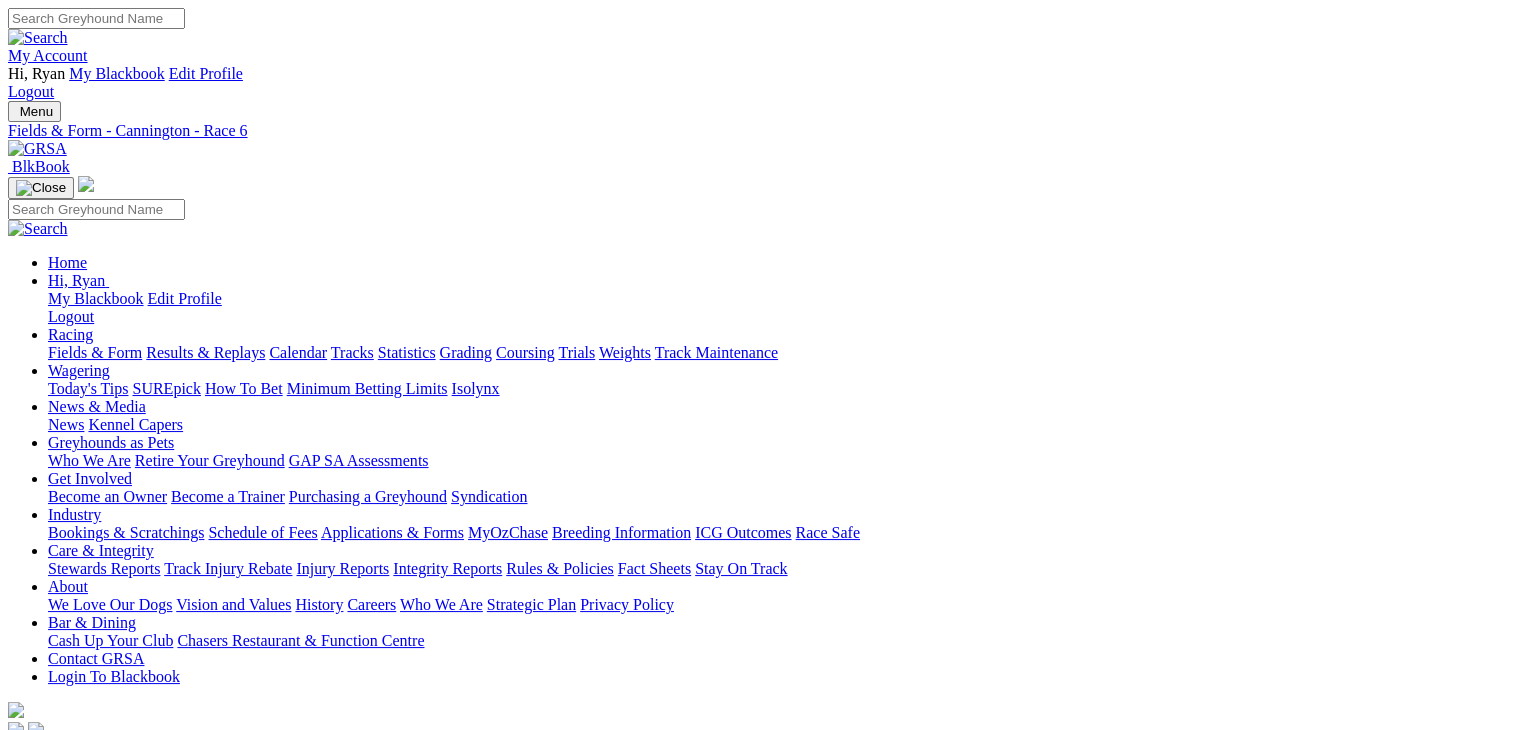 click on "R7
10:42pm" at bounding box center (760, 917) 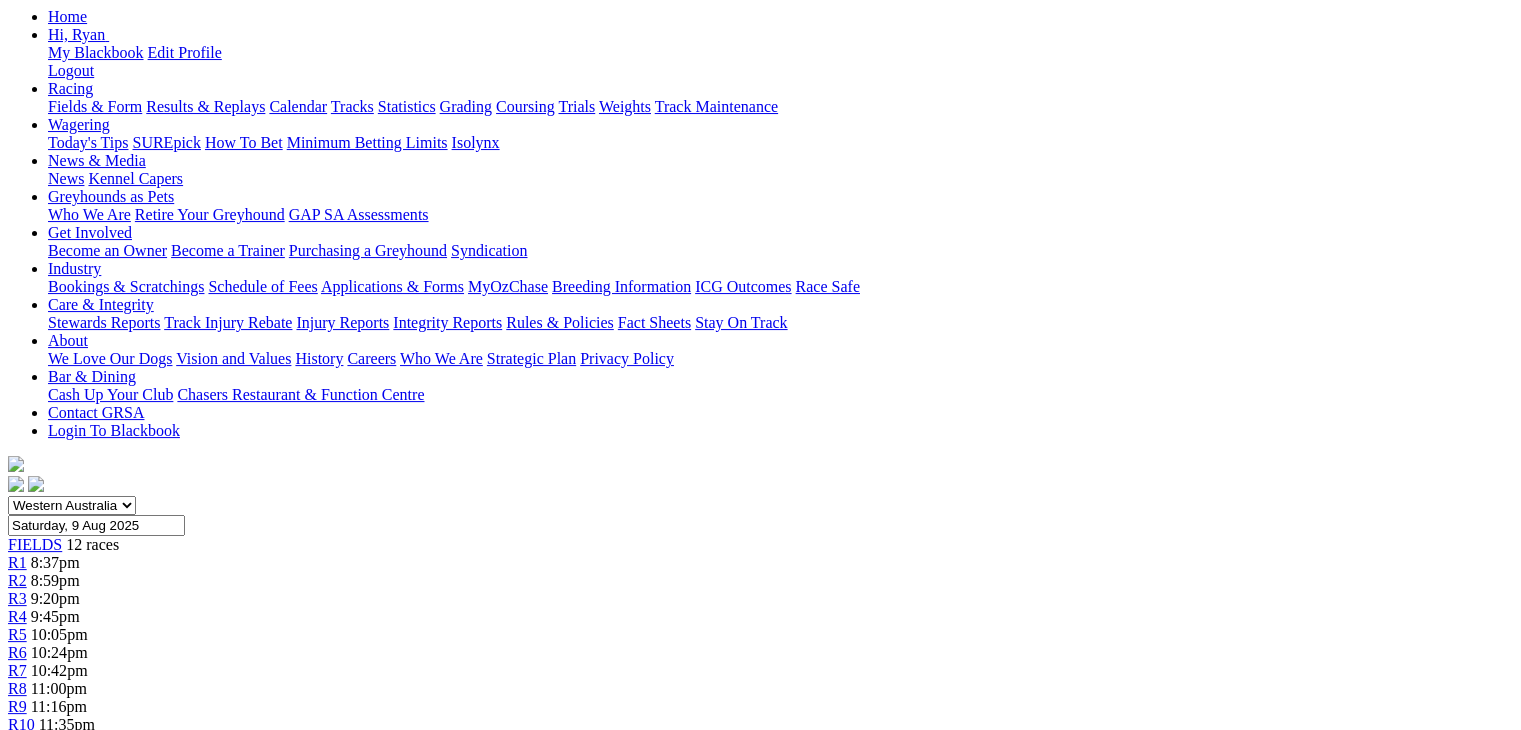 scroll, scrollTop: 300, scrollLeft: 0, axis: vertical 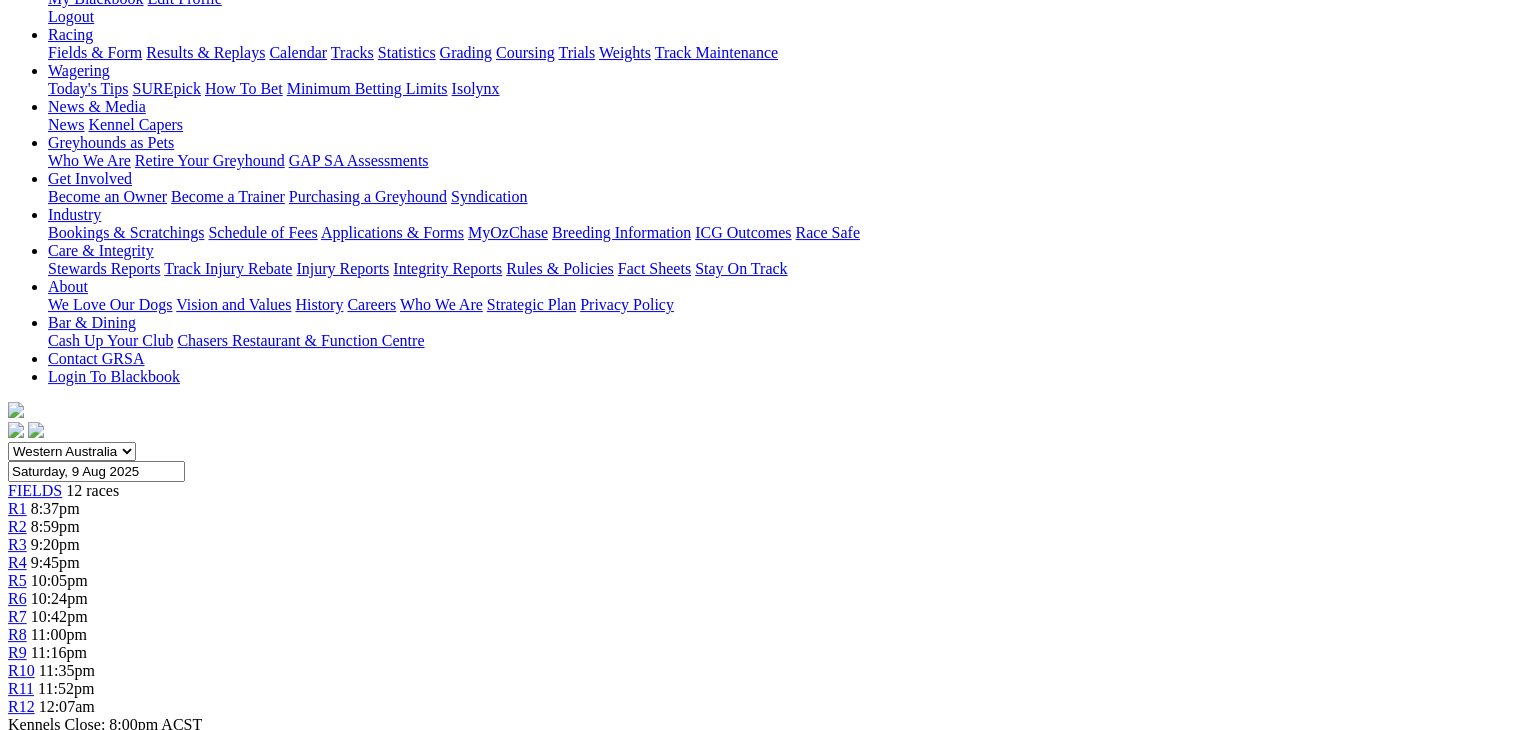 click on "Expert Form" at bounding box center (88, 1200) 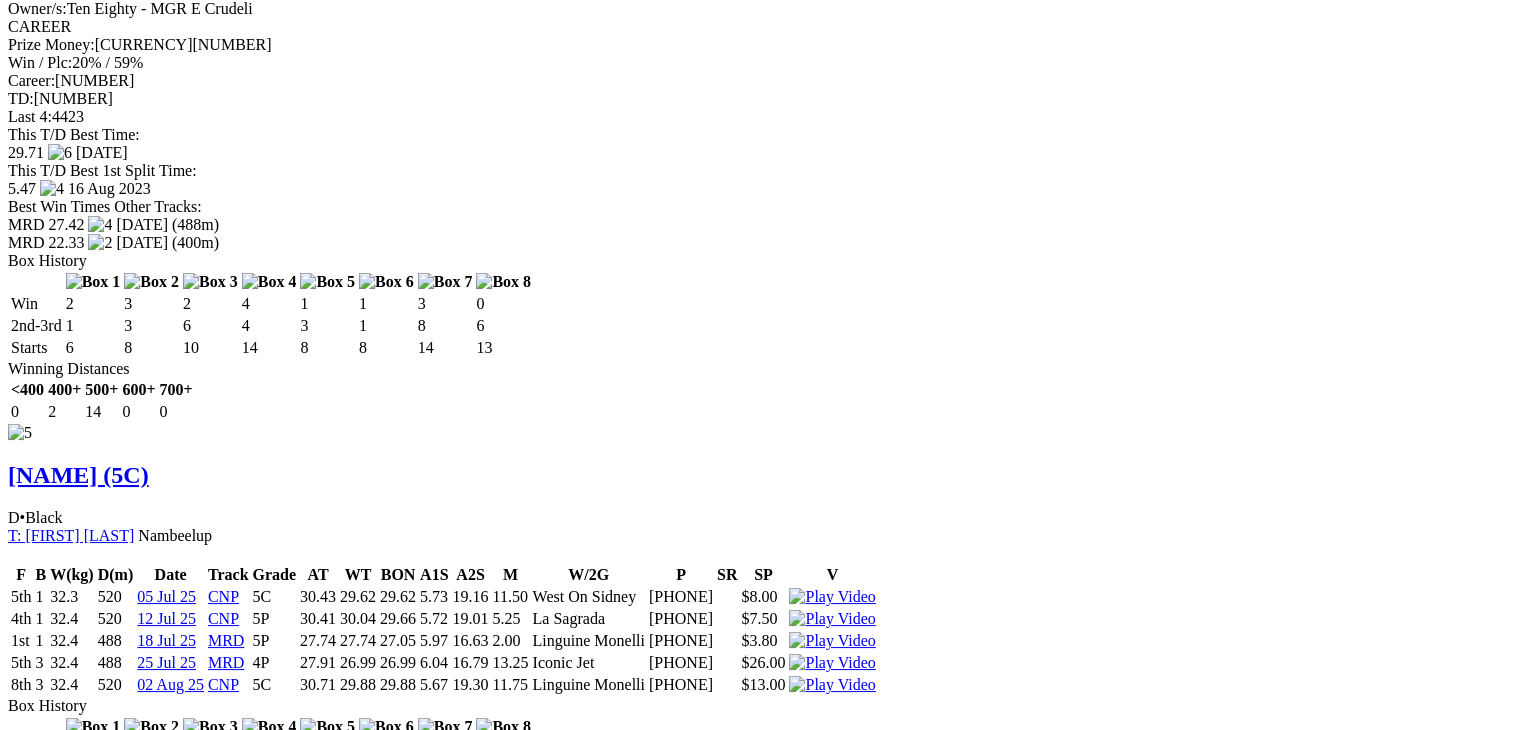 scroll, scrollTop: 5200, scrollLeft: 0, axis: vertical 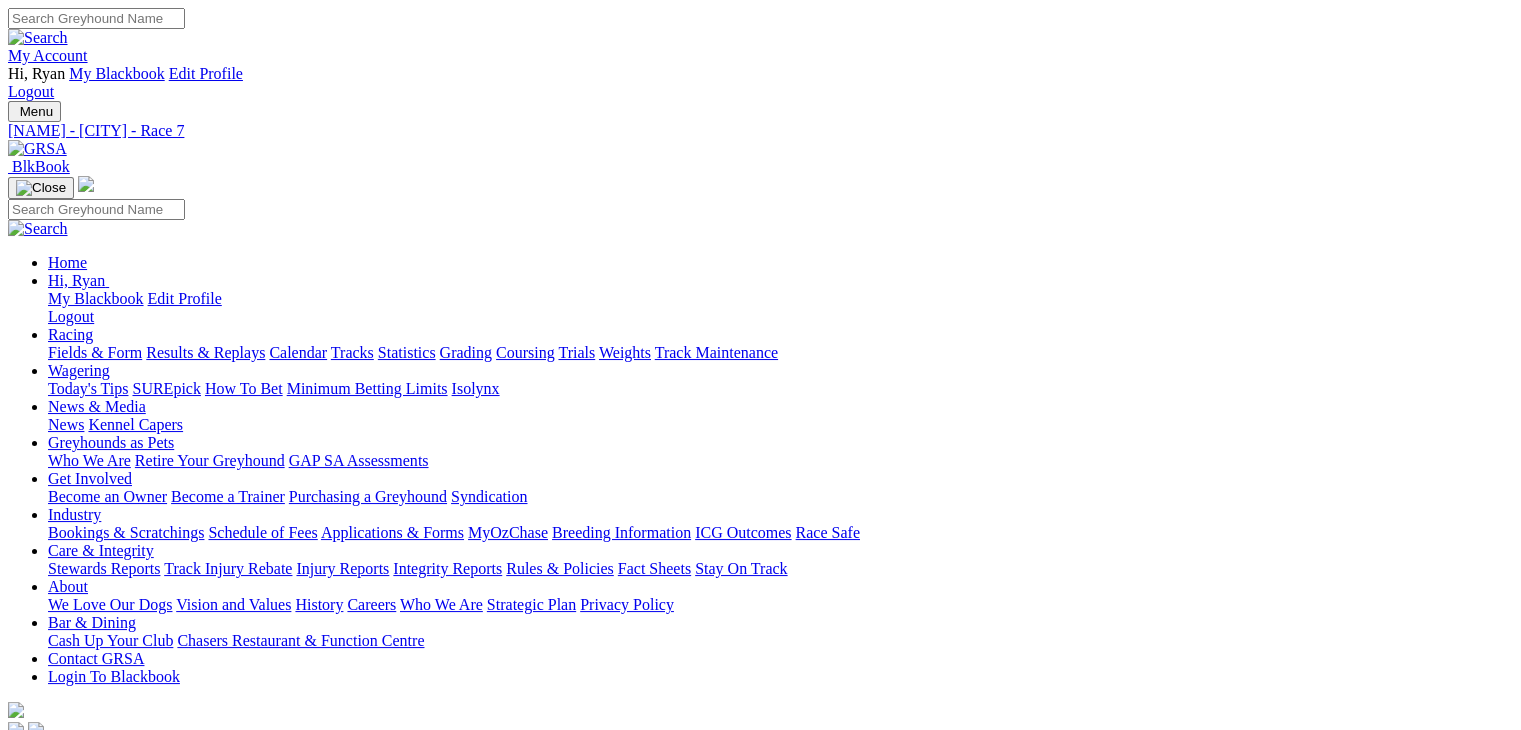 click on "R8" at bounding box center [17, 934] 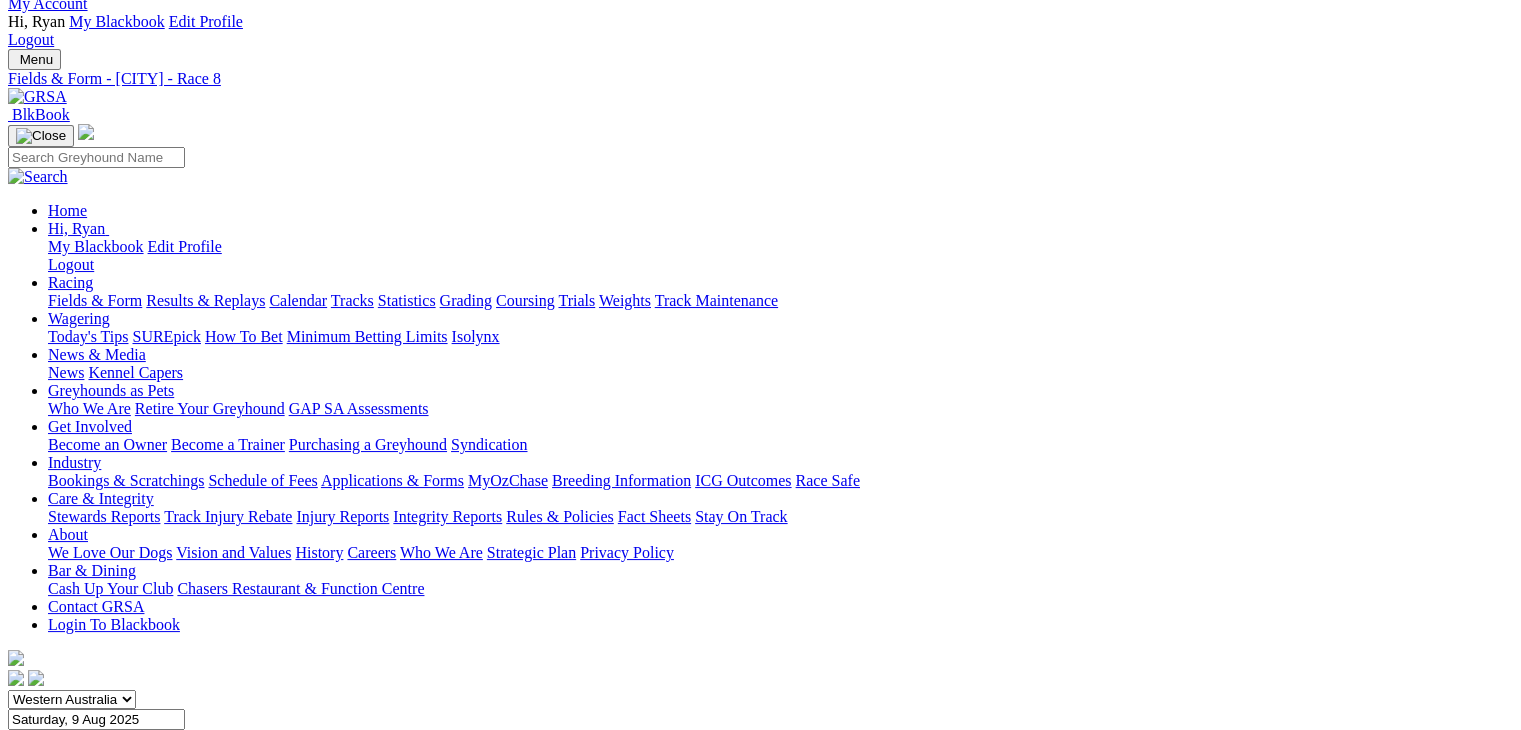 scroll, scrollTop: 200, scrollLeft: 0, axis: vertical 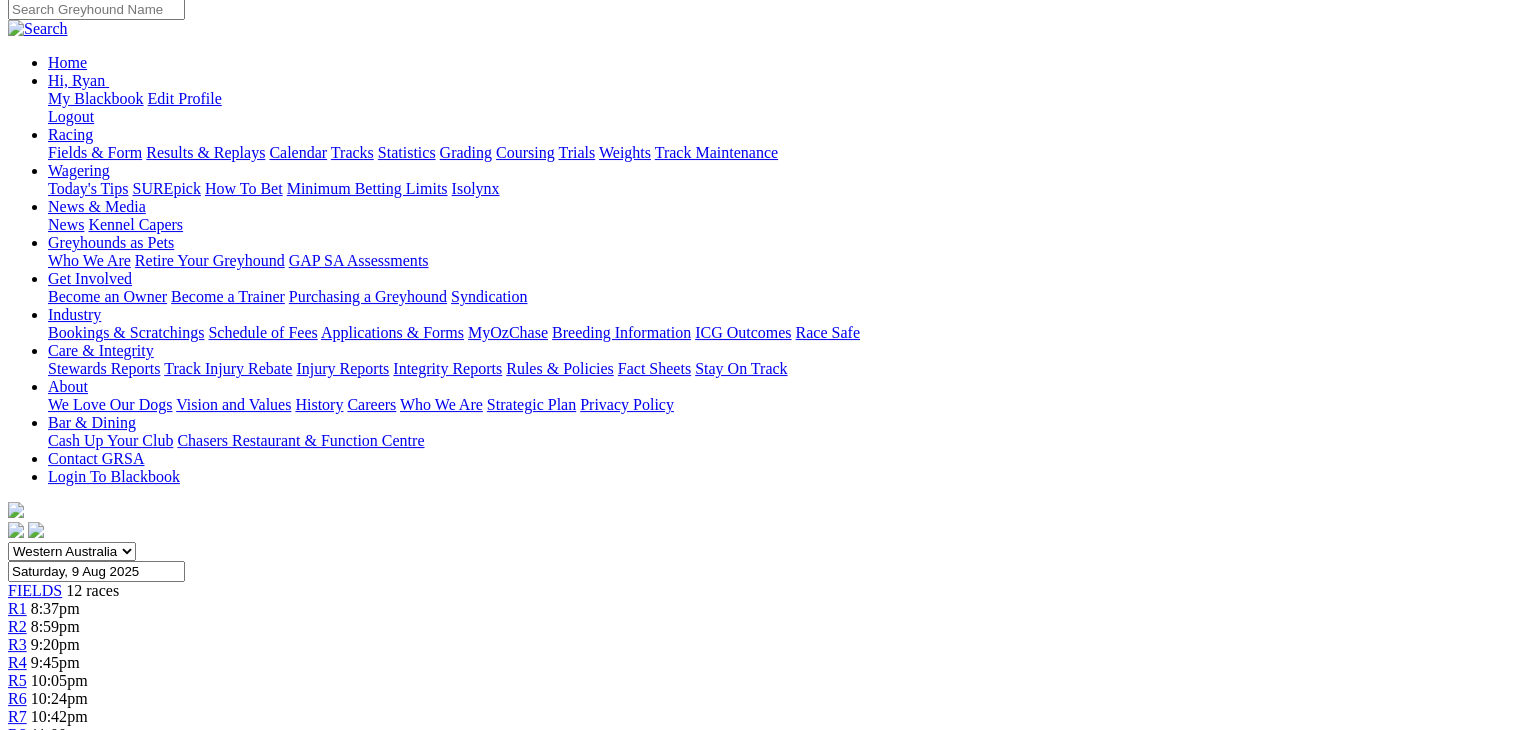 click on "Expert Form" at bounding box center (88, 1300) 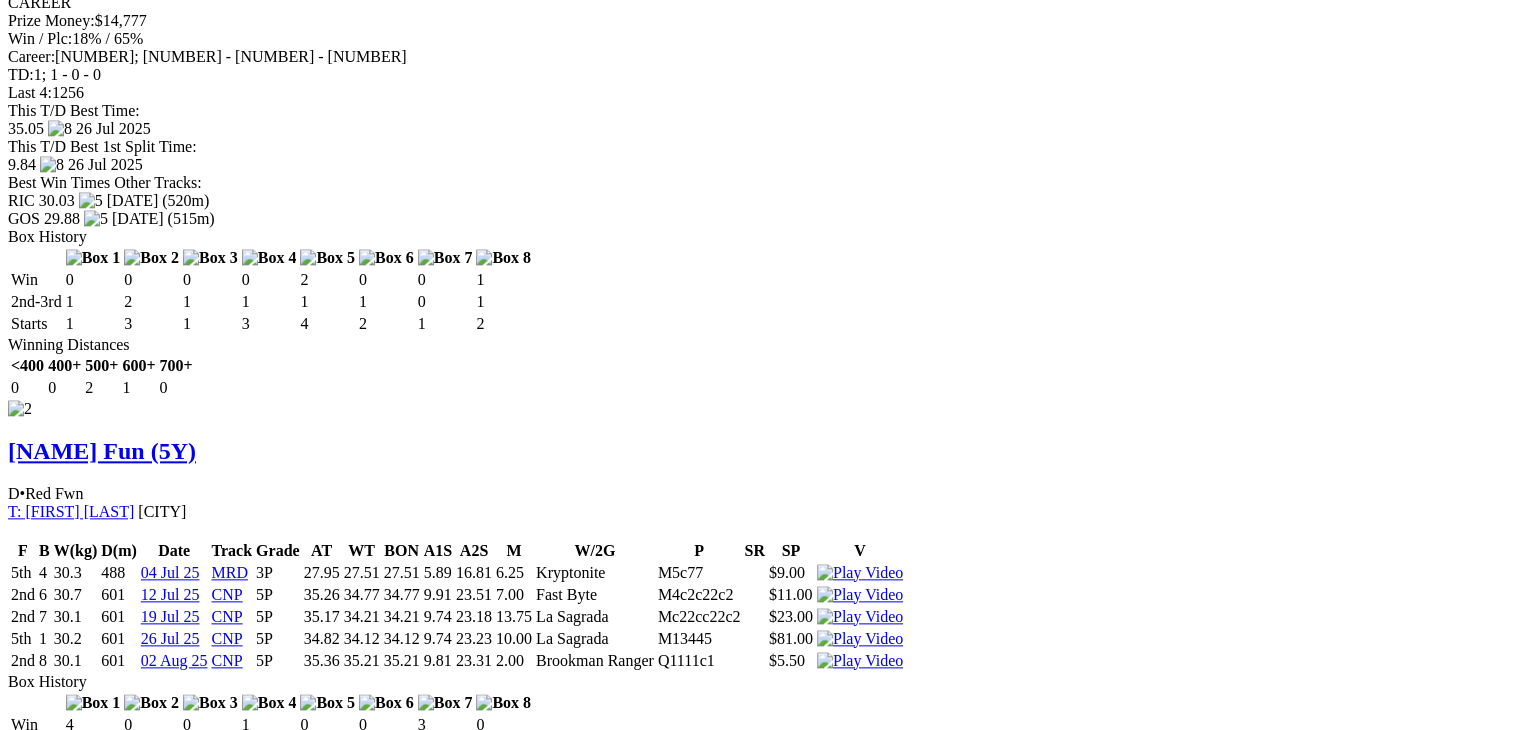 scroll, scrollTop: 2200, scrollLeft: 0, axis: vertical 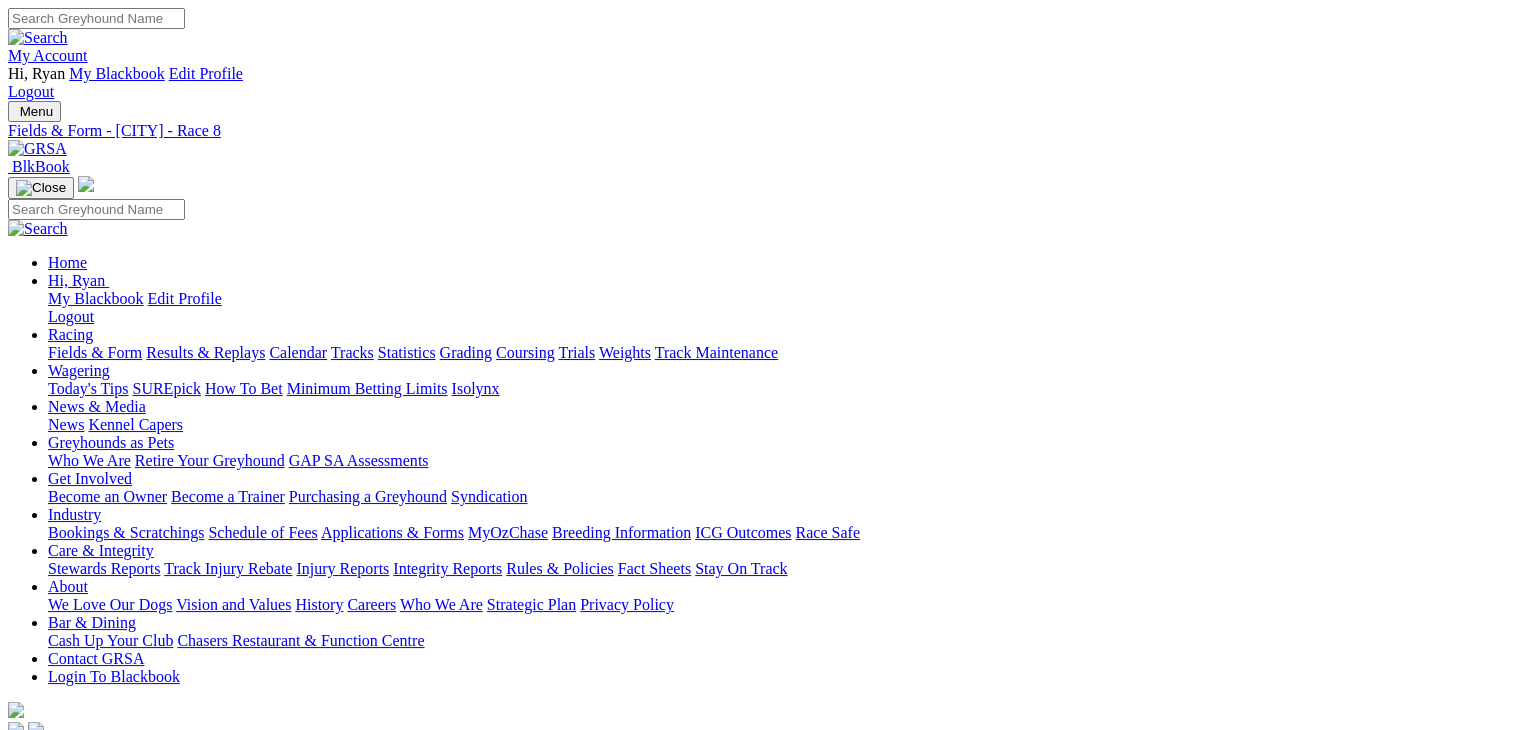 click on "R9
11:16pm" at bounding box center (760, 953) 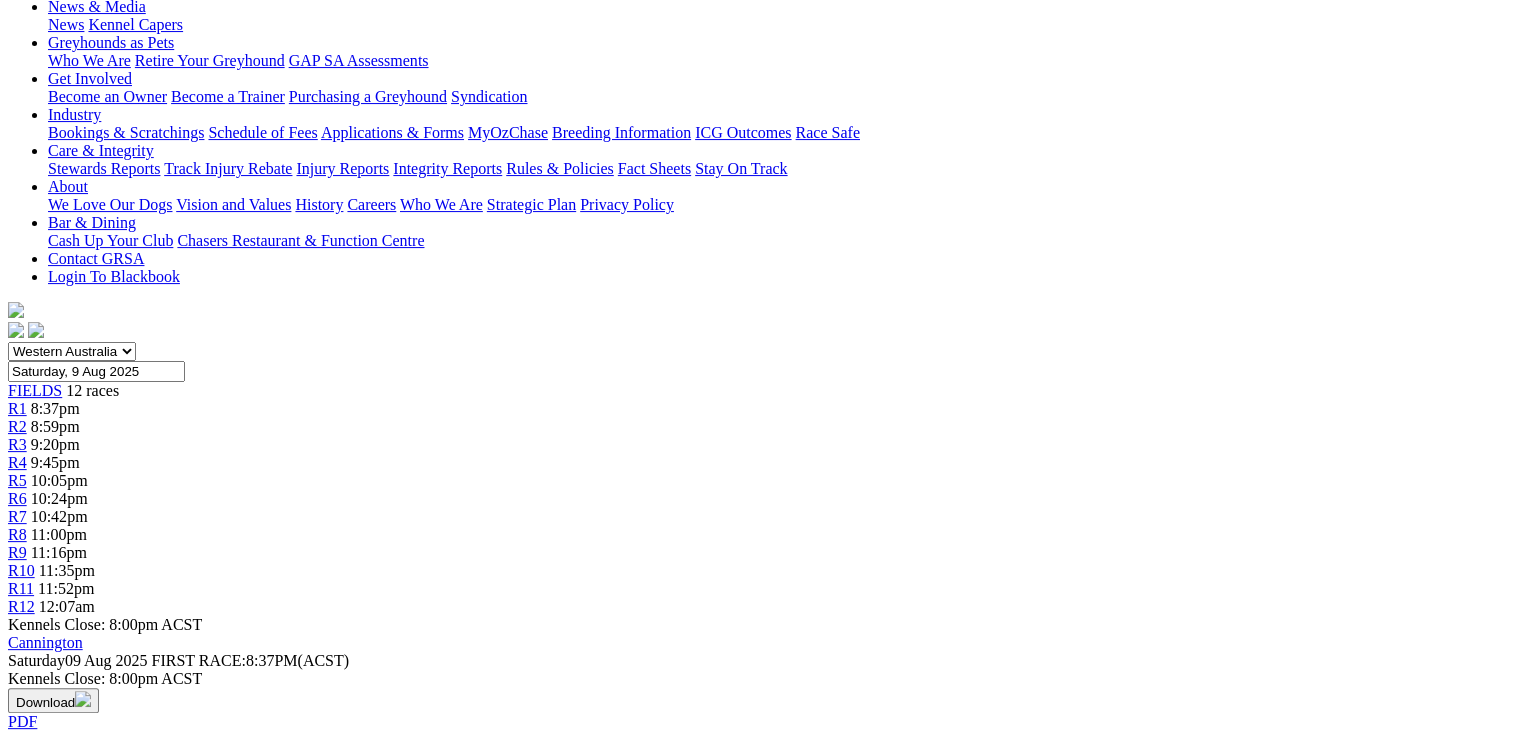 click on "Expert Form" at bounding box center (88, 1100) 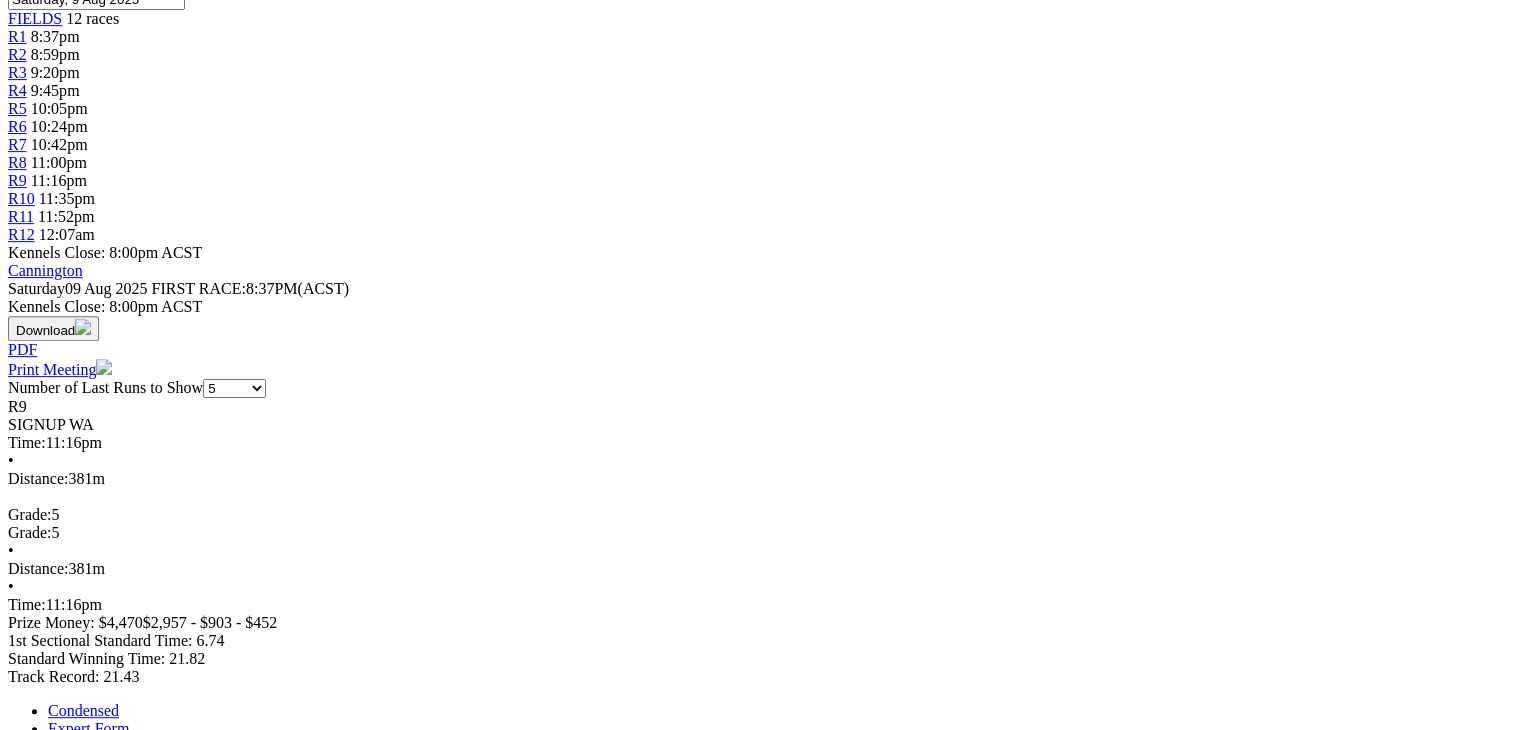scroll, scrollTop: 900, scrollLeft: 0, axis: vertical 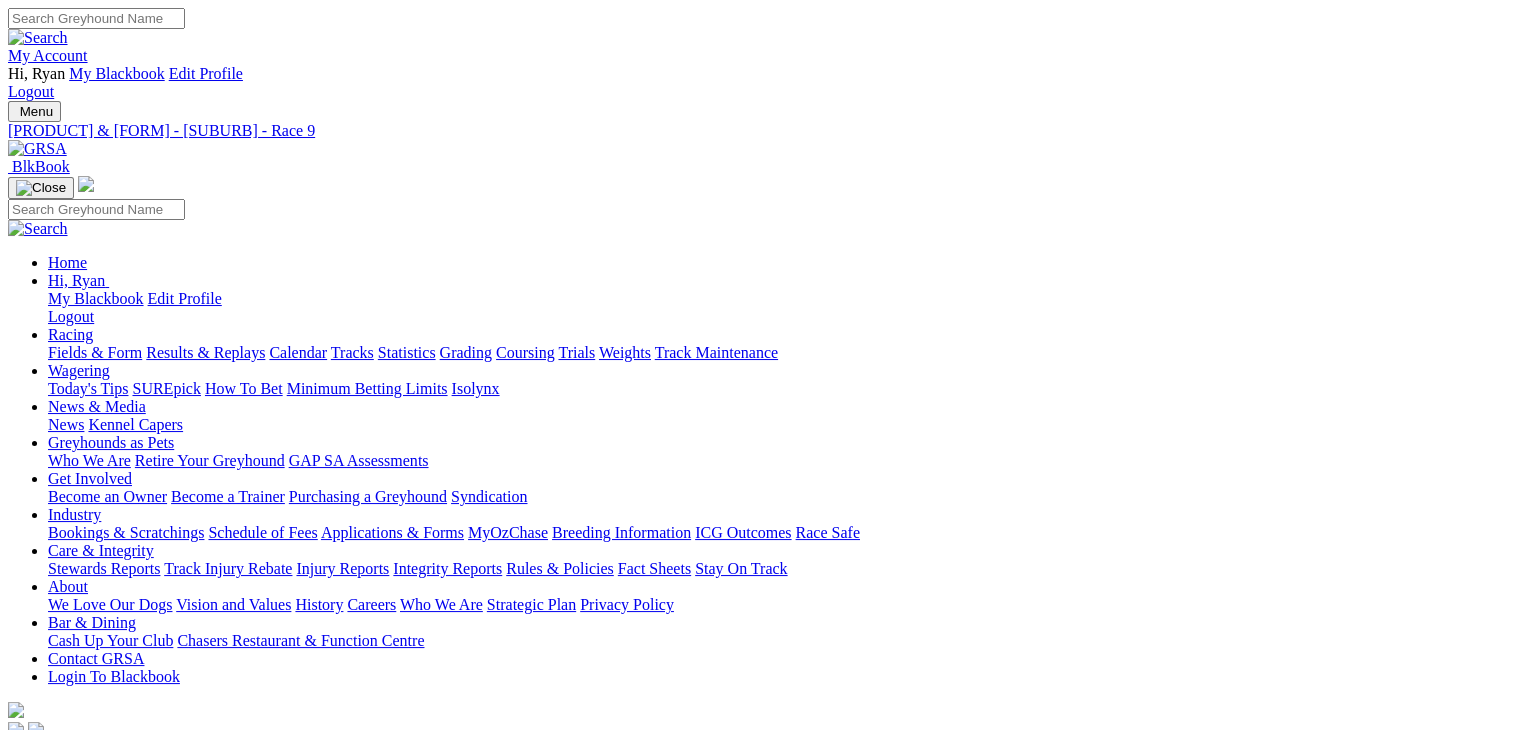 click on "R10
11:35pm" at bounding box center (760, 971) 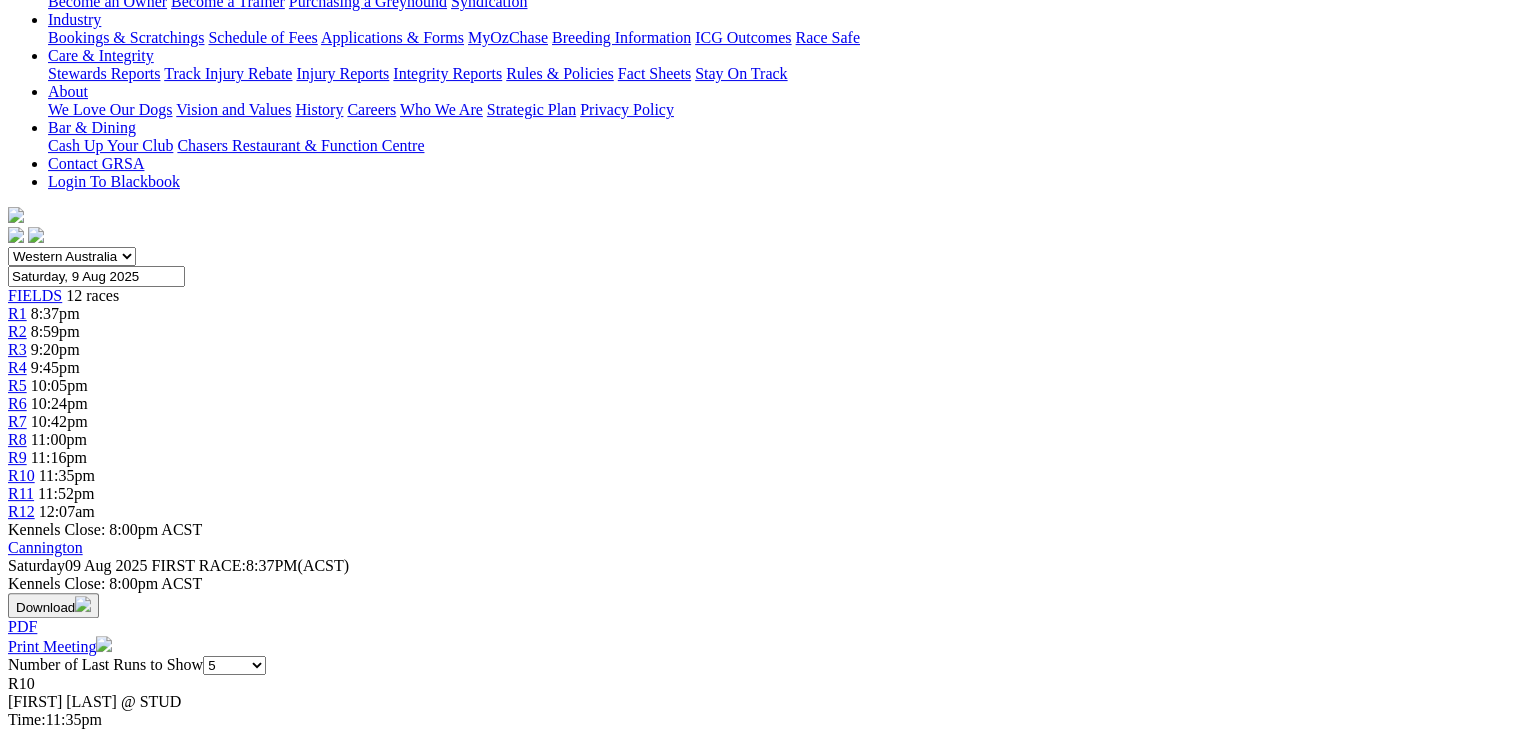 scroll, scrollTop: 500, scrollLeft: 0, axis: vertical 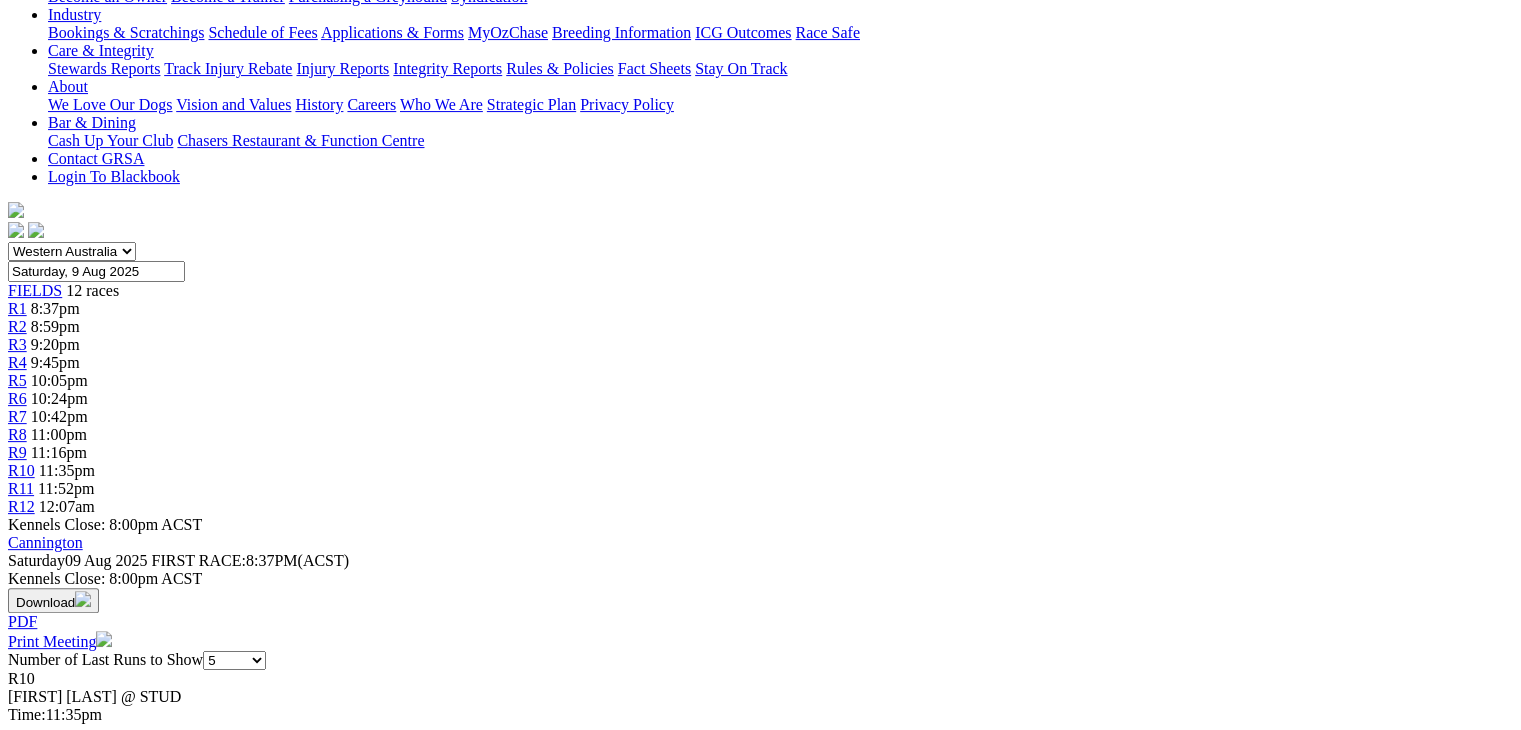 click on "Expert Form" at bounding box center (88, 1000) 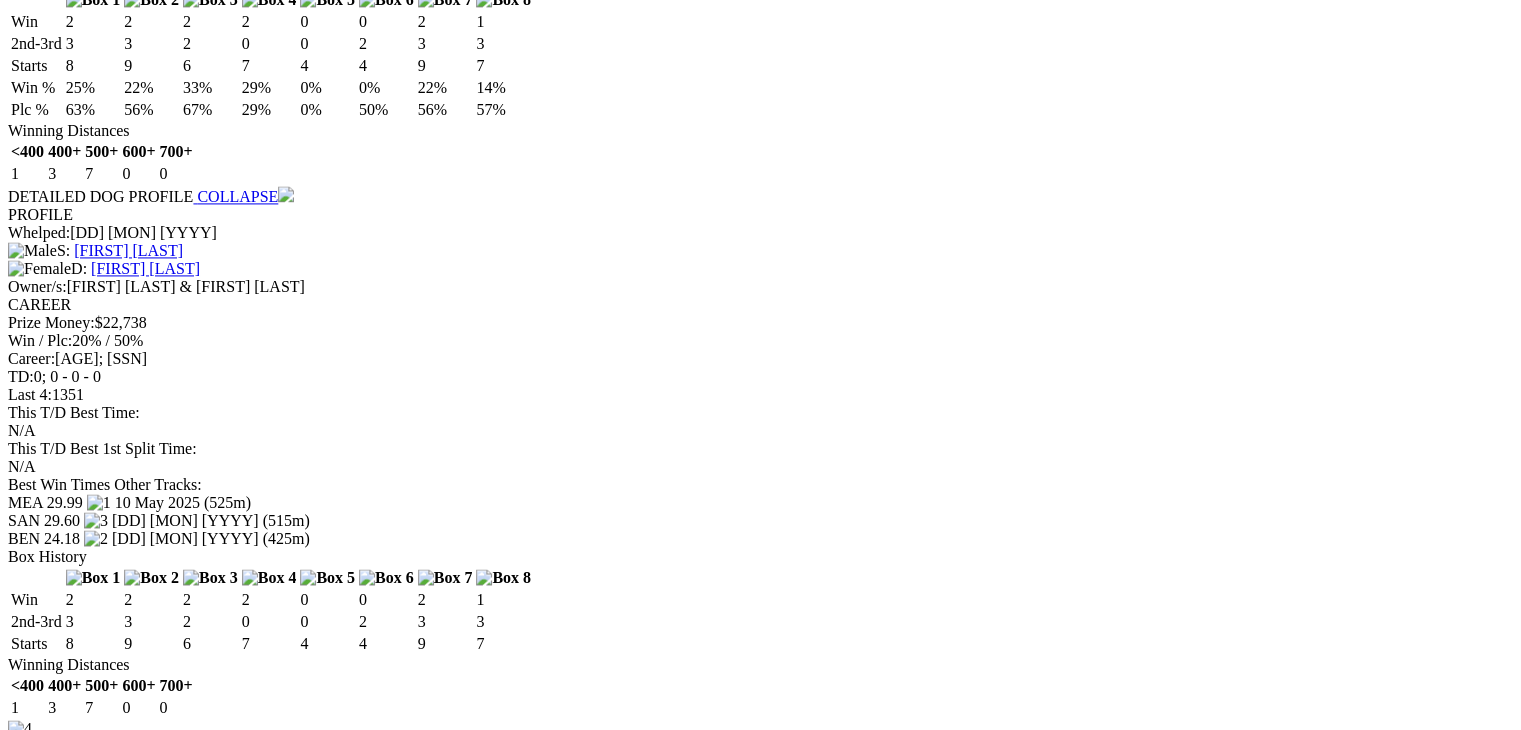 scroll, scrollTop: 2900, scrollLeft: 0, axis: vertical 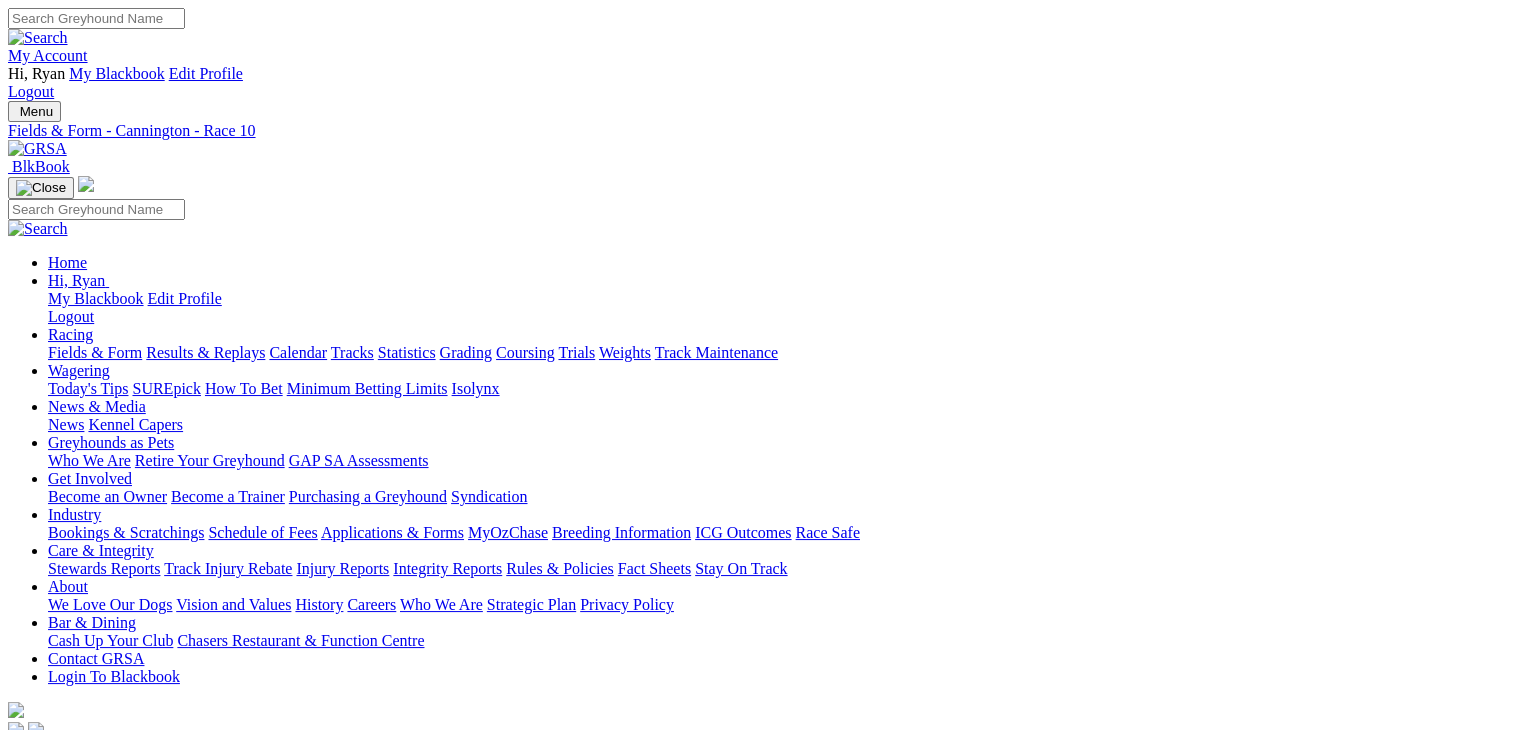 click on "11:52pm" at bounding box center [66, 988] 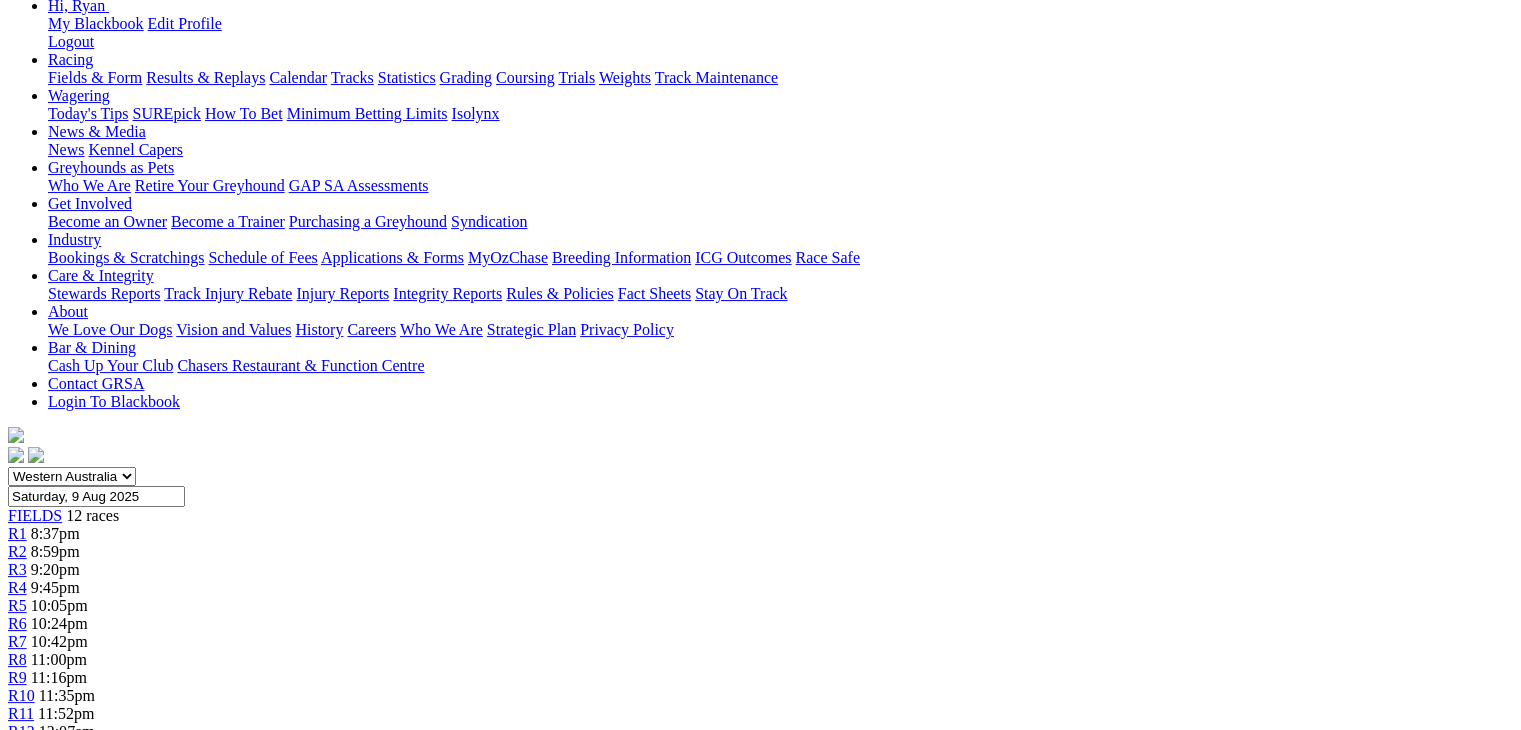 scroll, scrollTop: 300, scrollLeft: 0, axis: vertical 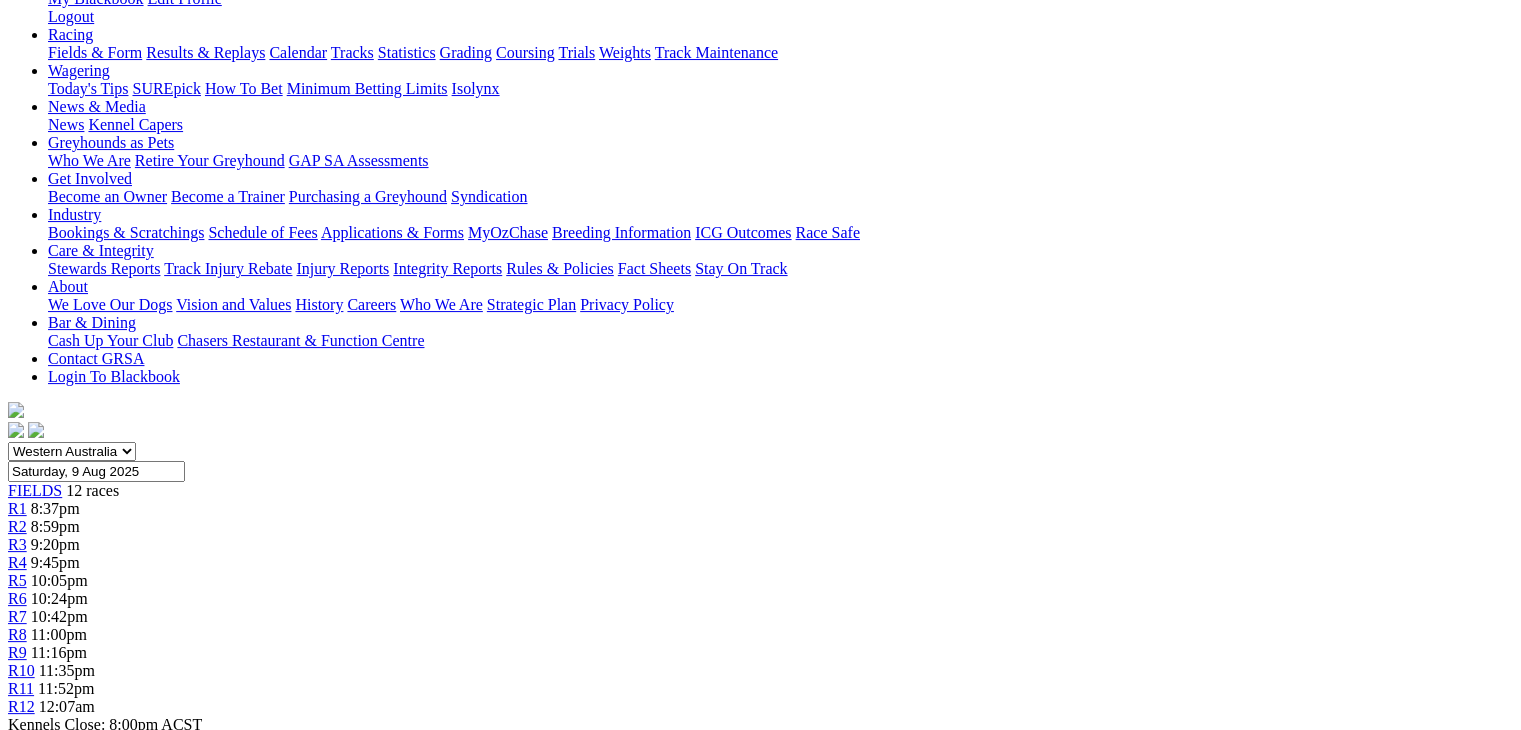 click on "Expert Form" at bounding box center (88, 1200) 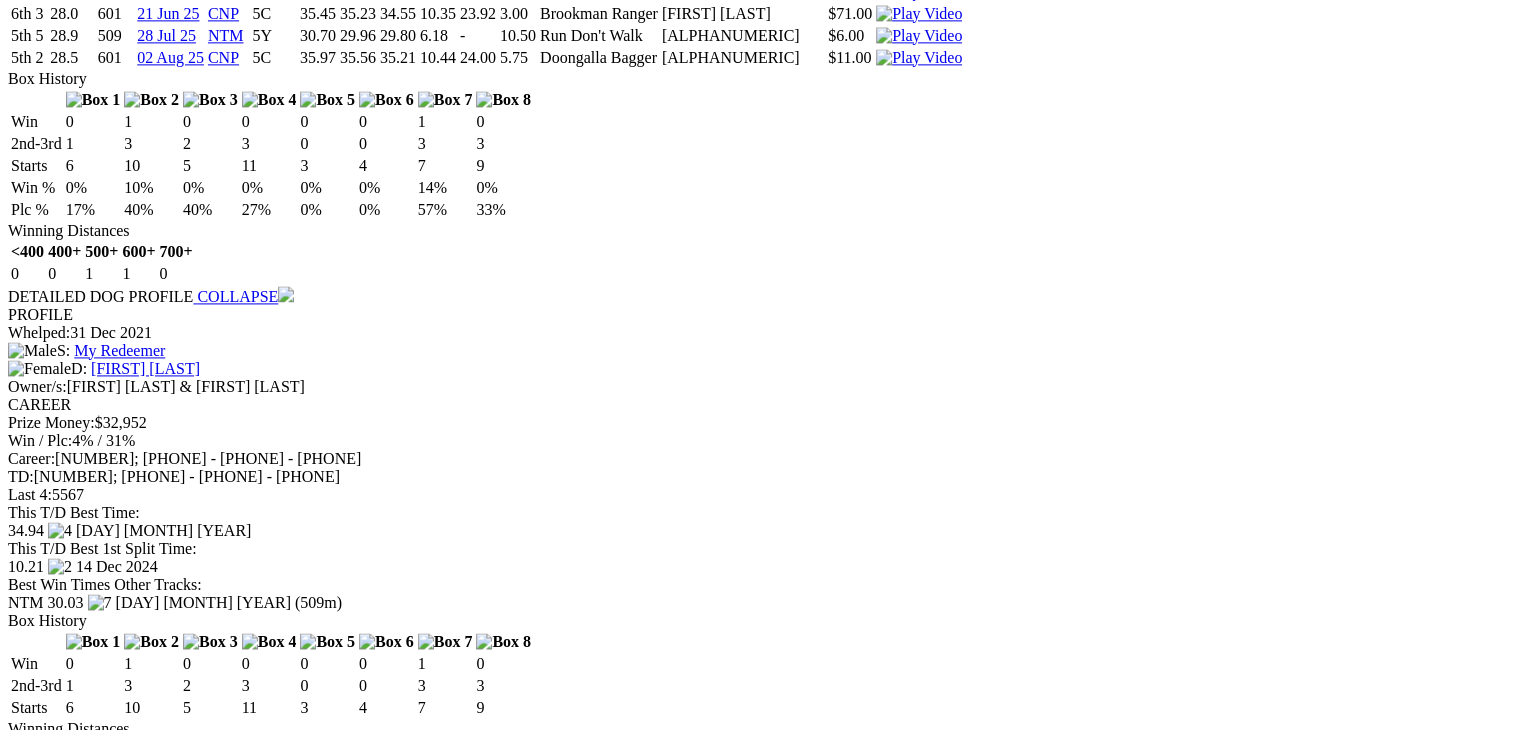 scroll, scrollTop: 2900, scrollLeft: 0, axis: vertical 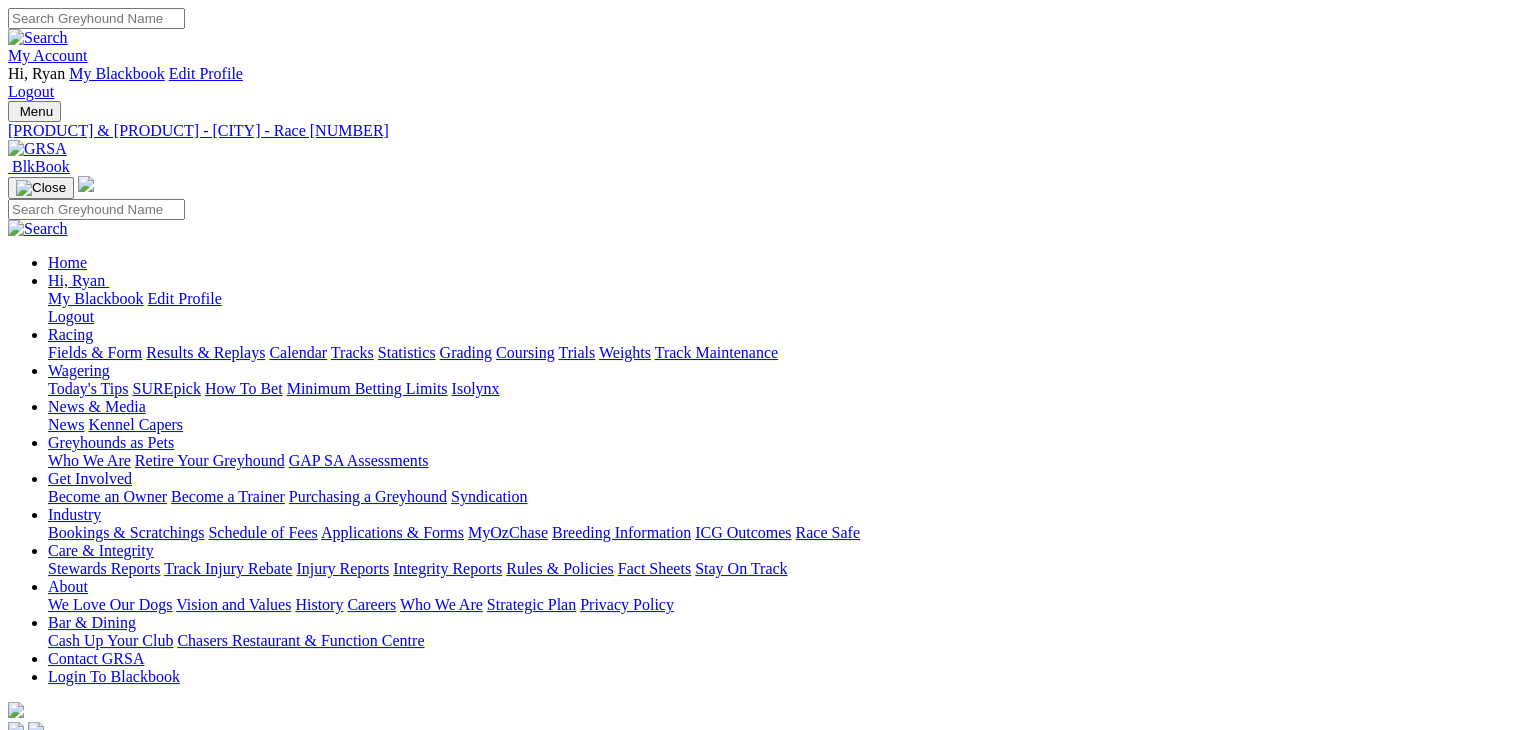 click on "R12
12:07am" at bounding box center (760, 1007) 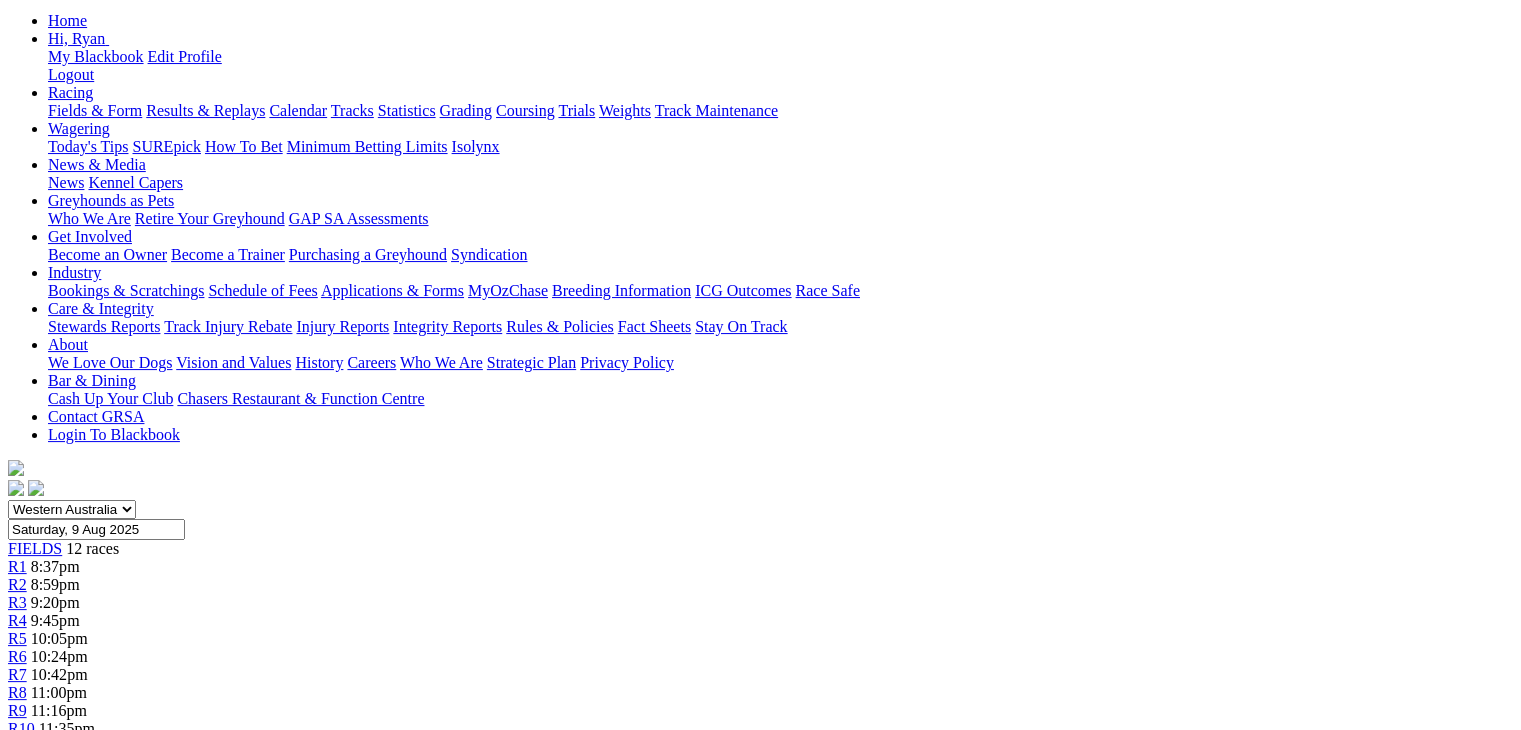 scroll, scrollTop: 300, scrollLeft: 0, axis: vertical 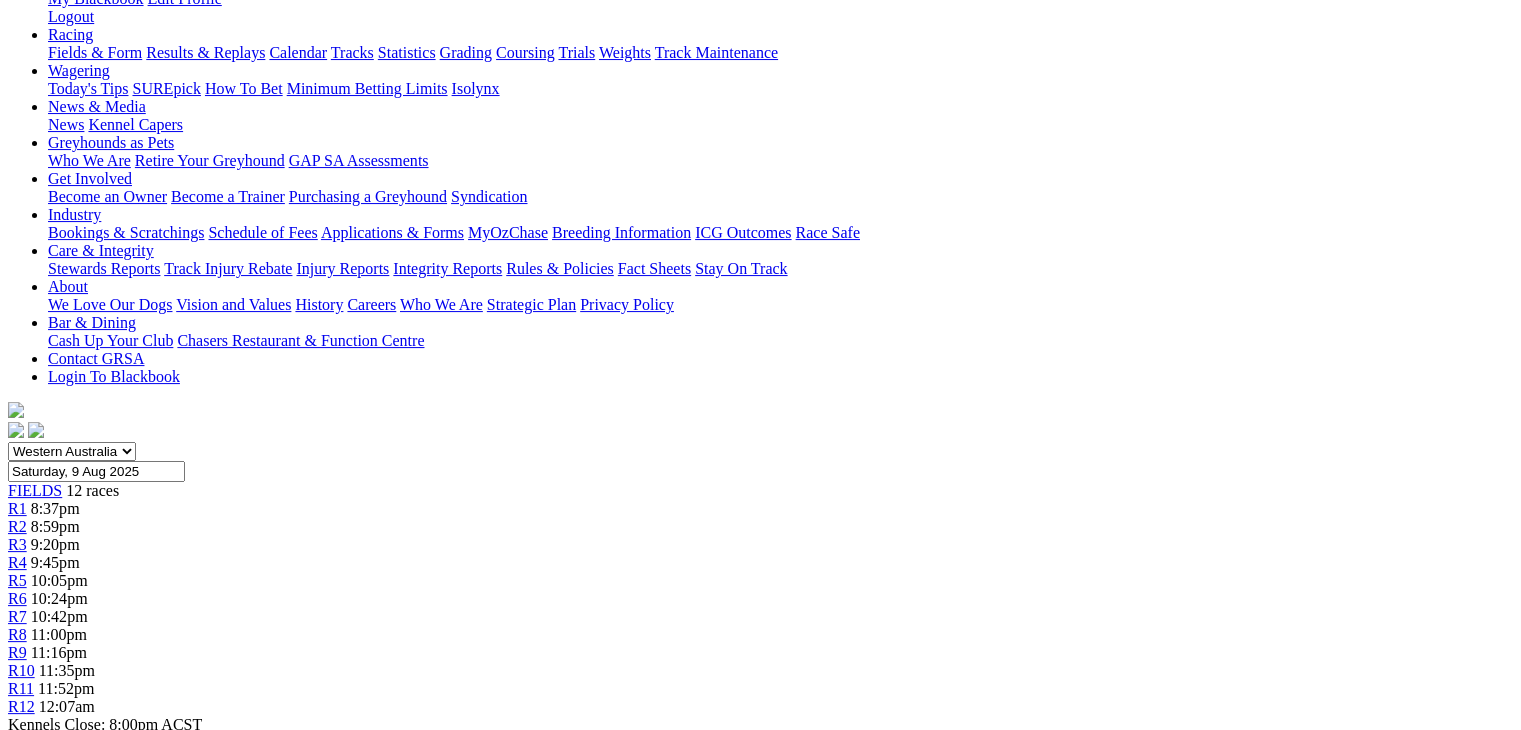 click on "Expert Form" at bounding box center (88, 1200) 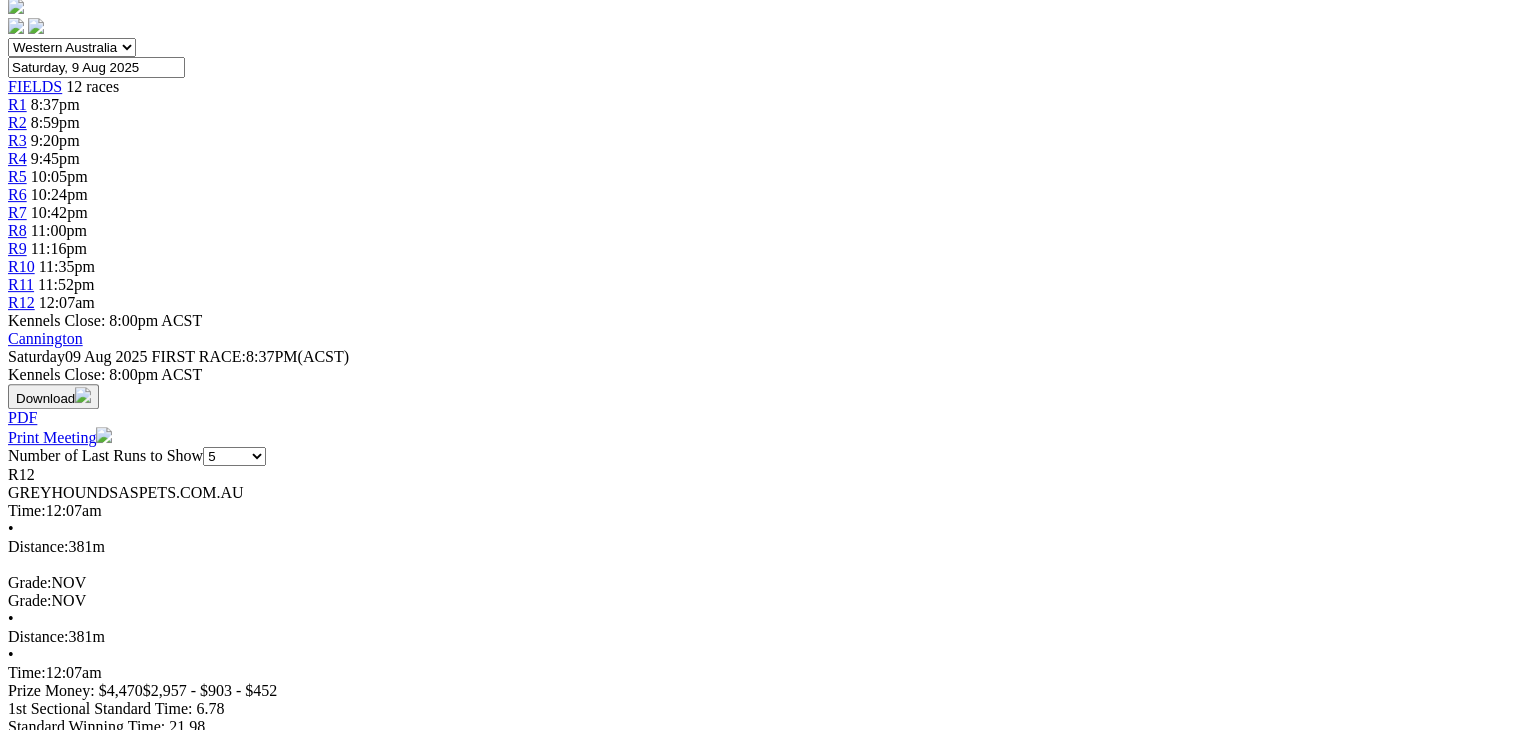 scroll, scrollTop: 700, scrollLeft: 0, axis: vertical 